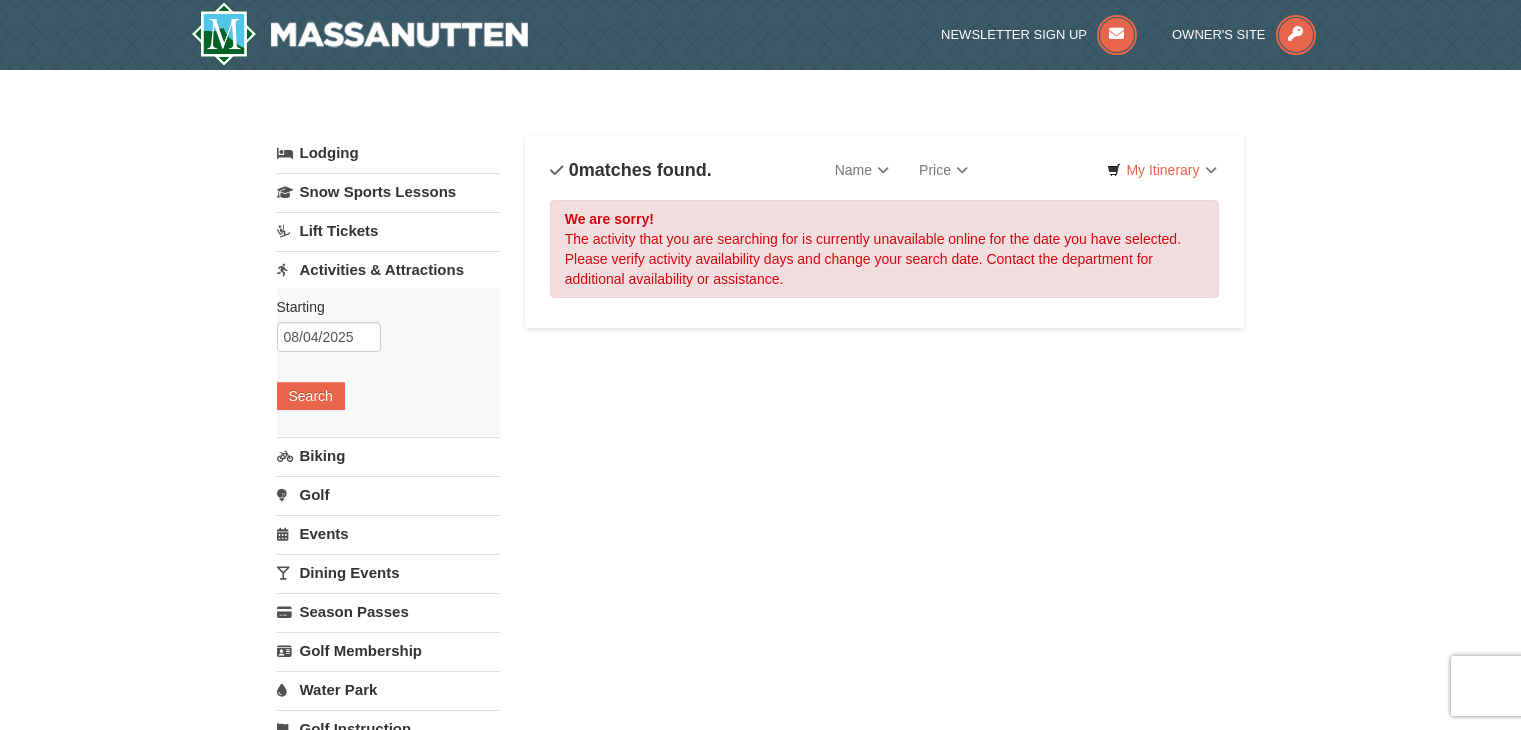 scroll, scrollTop: 0, scrollLeft: 0, axis: both 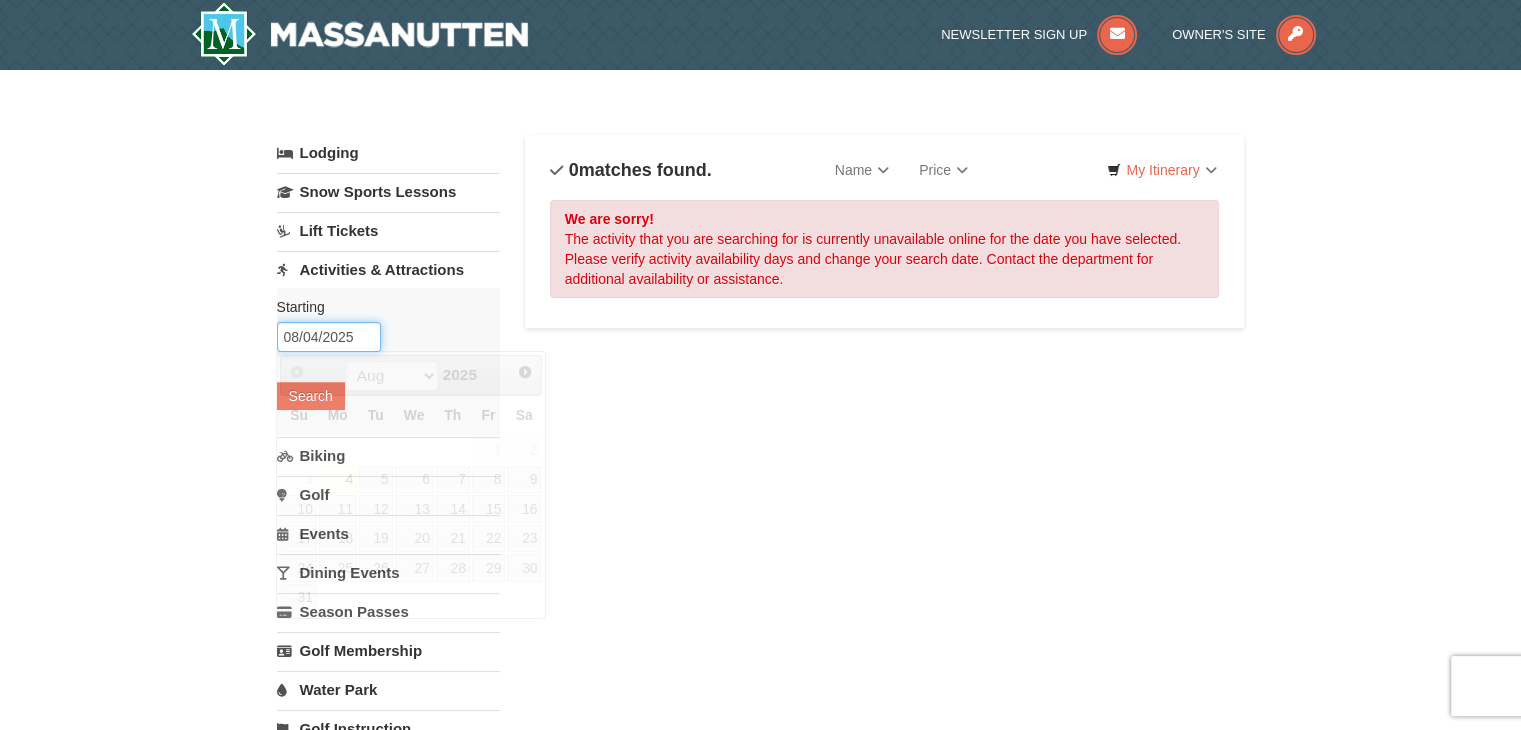 click on "08/04/2025" at bounding box center (329, 337) 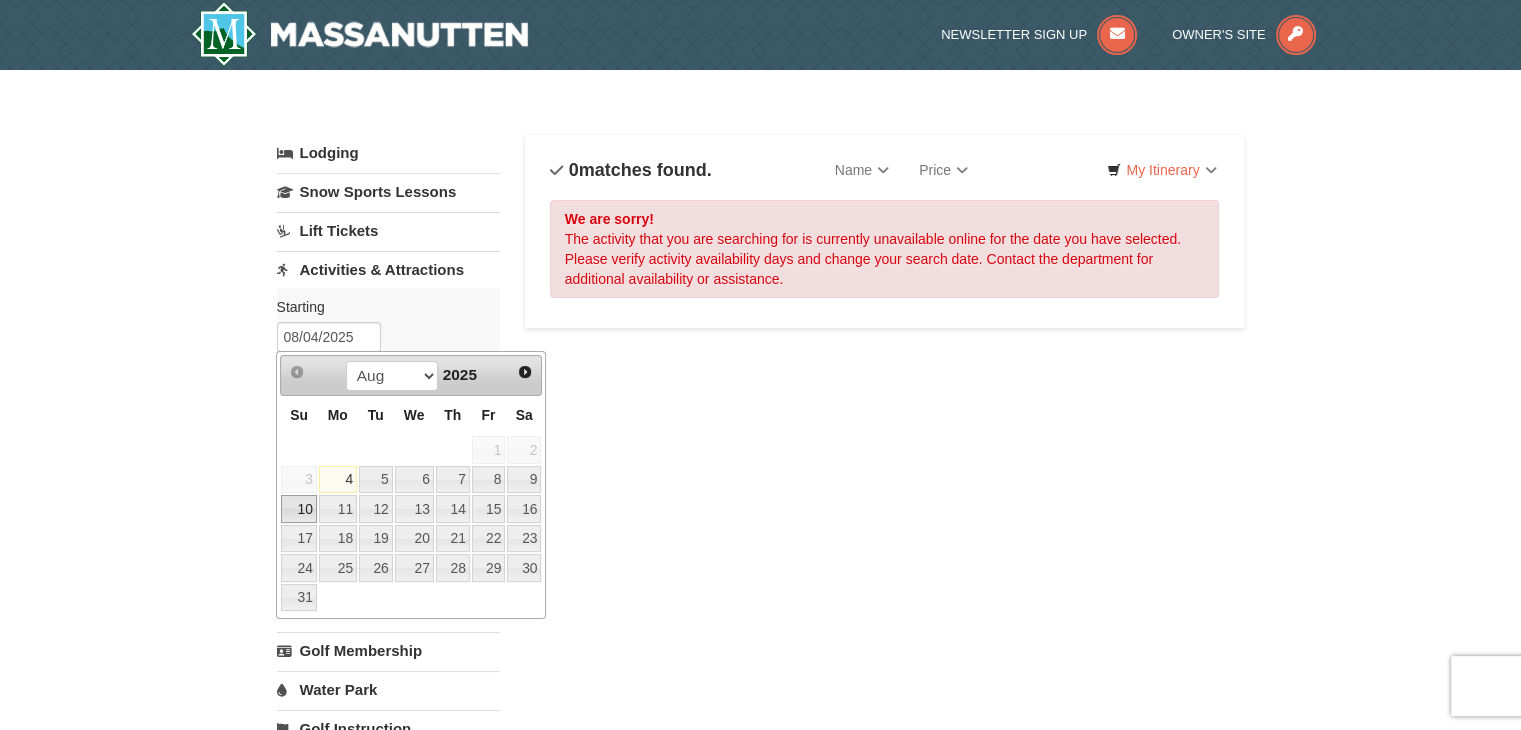 click on "10" at bounding box center [298, 509] 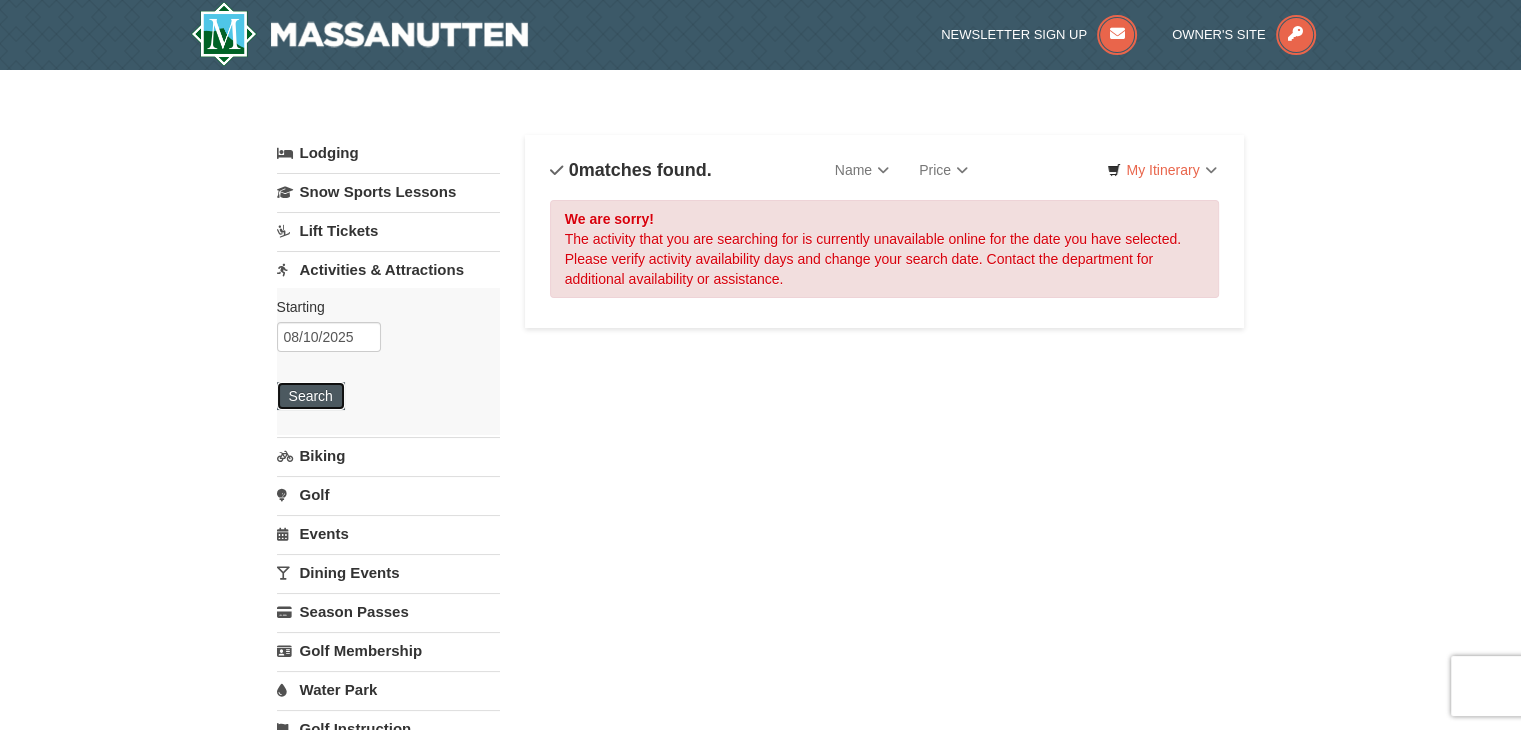 click on "Search" at bounding box center [311, 396] 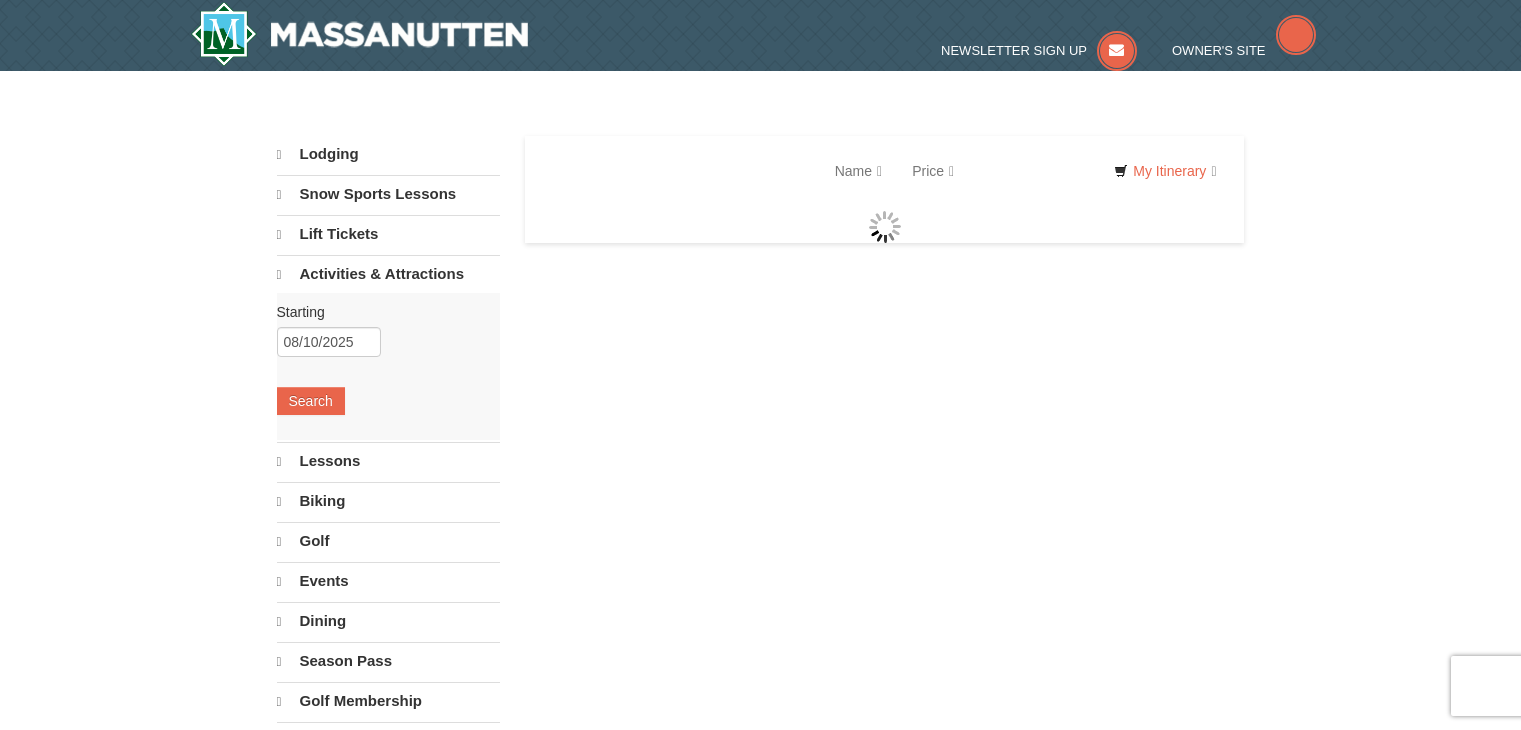 scroll, scrollTop: 0, scrollLeft: 0, axis: both 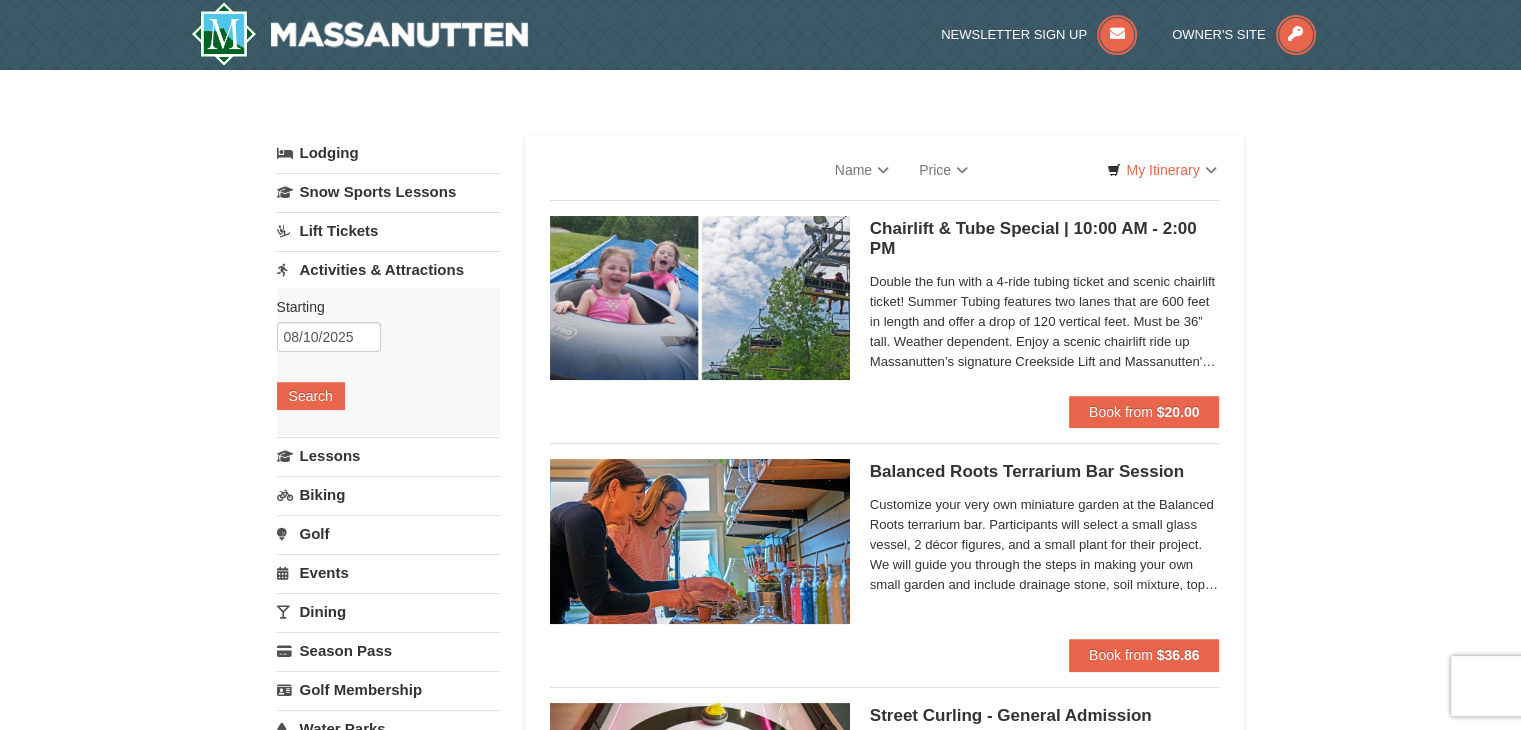 select on "8" 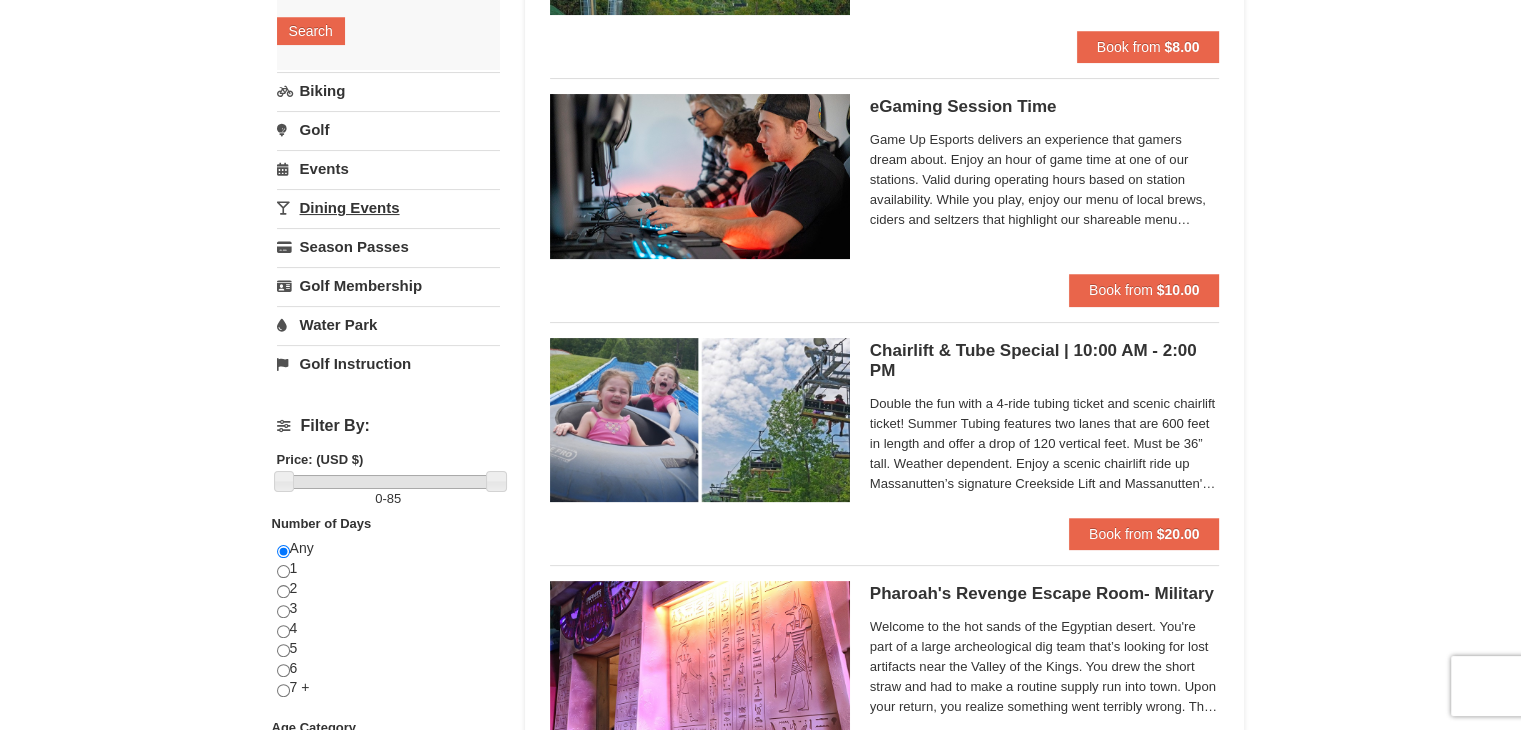 scroll, scrollTop: 400, scrollLeft: 0, axis: vertical 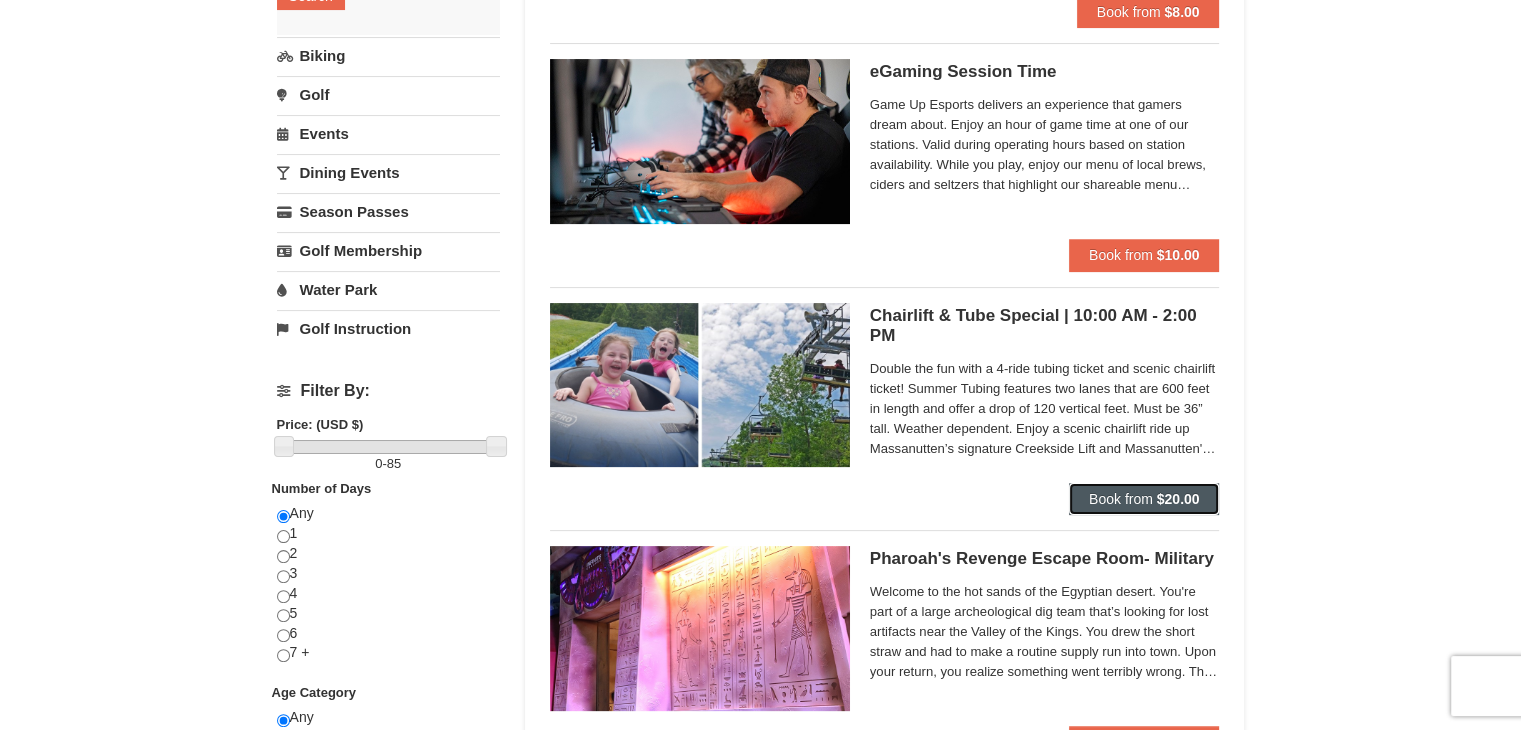 click on "$20.00" at bounding box center (1178, 499) 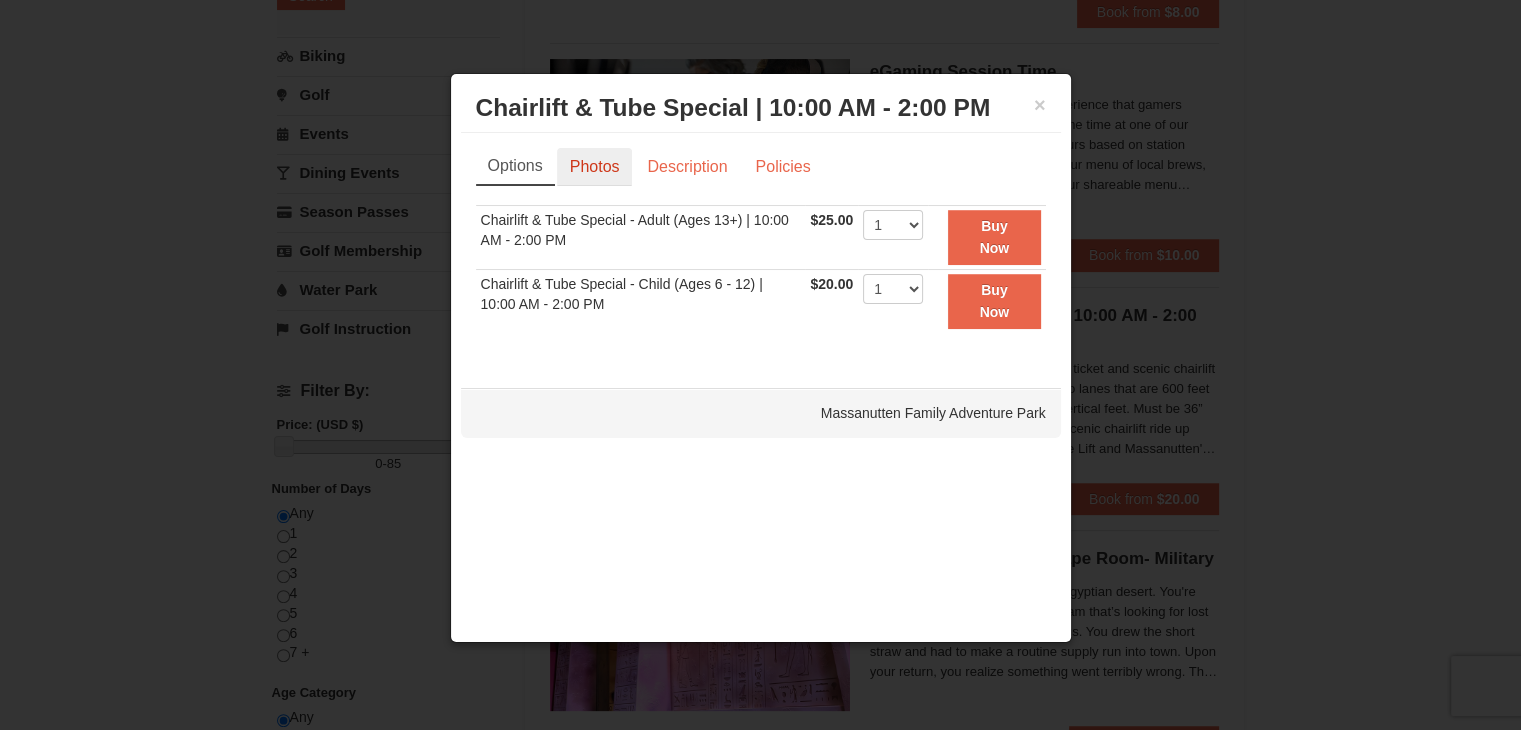 click on "Photos" at bounding box center [595, 167] 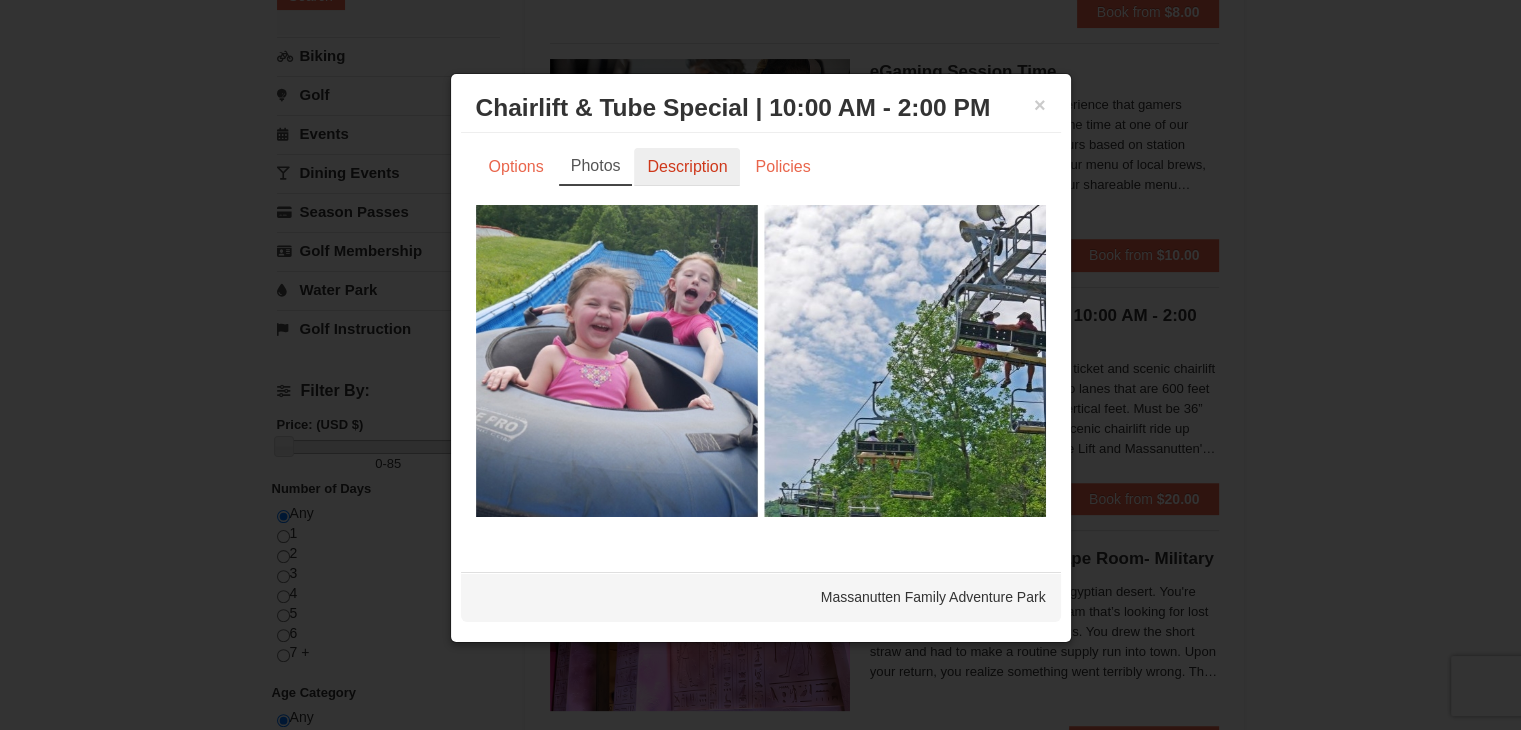 click on "Description" at bounding box center (687, 167) 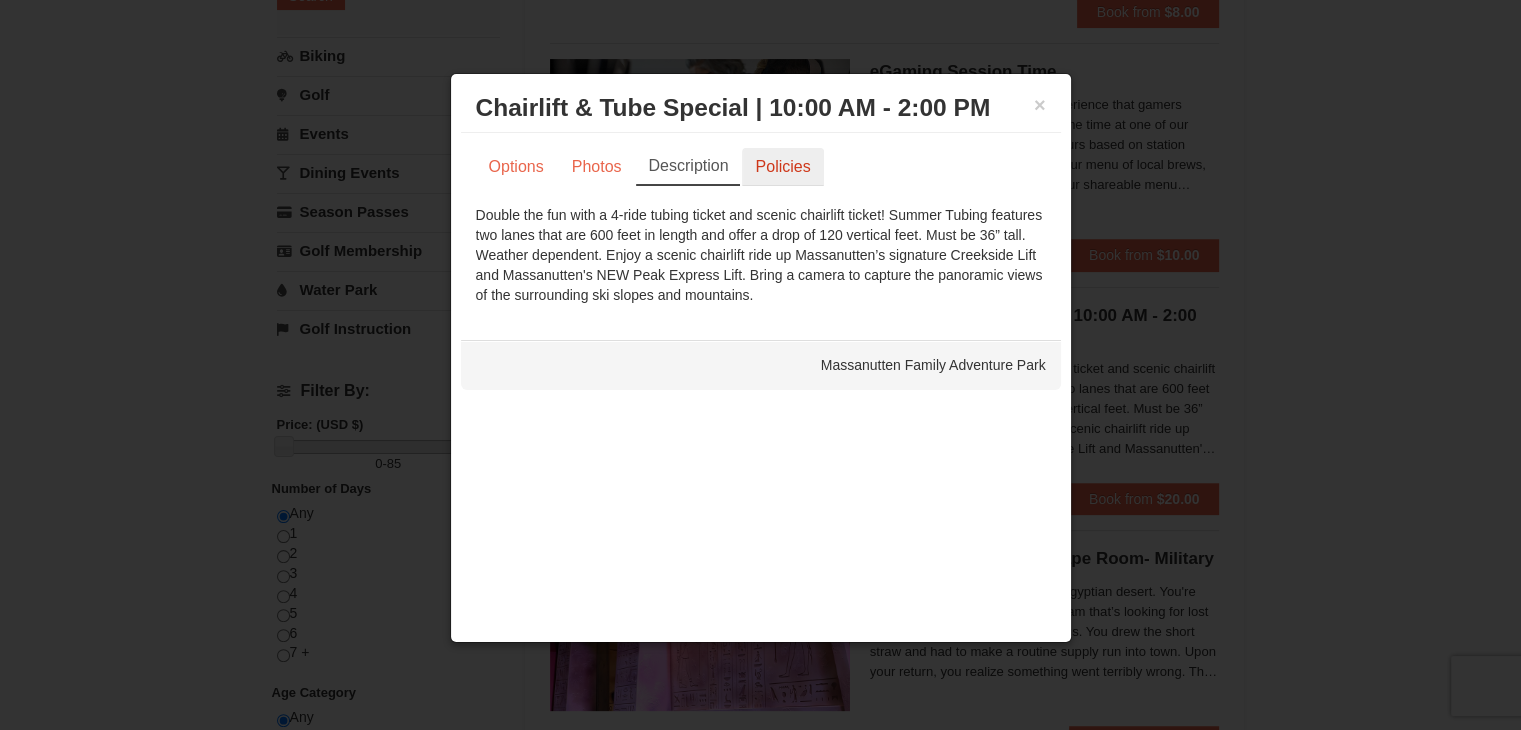 click on "Policies" at bounding box center (782, 167) 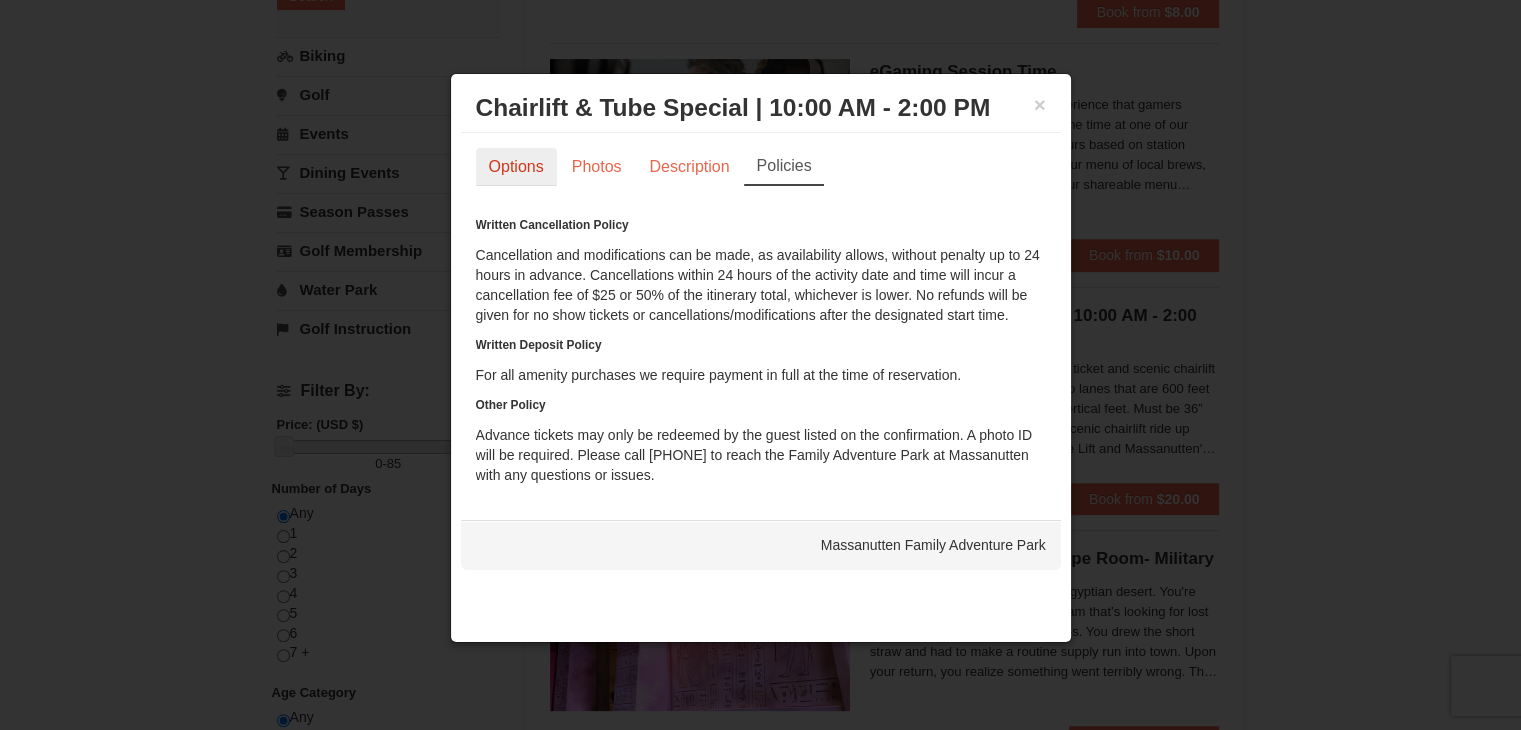 click on "Options" at bounding box center (516, 167) 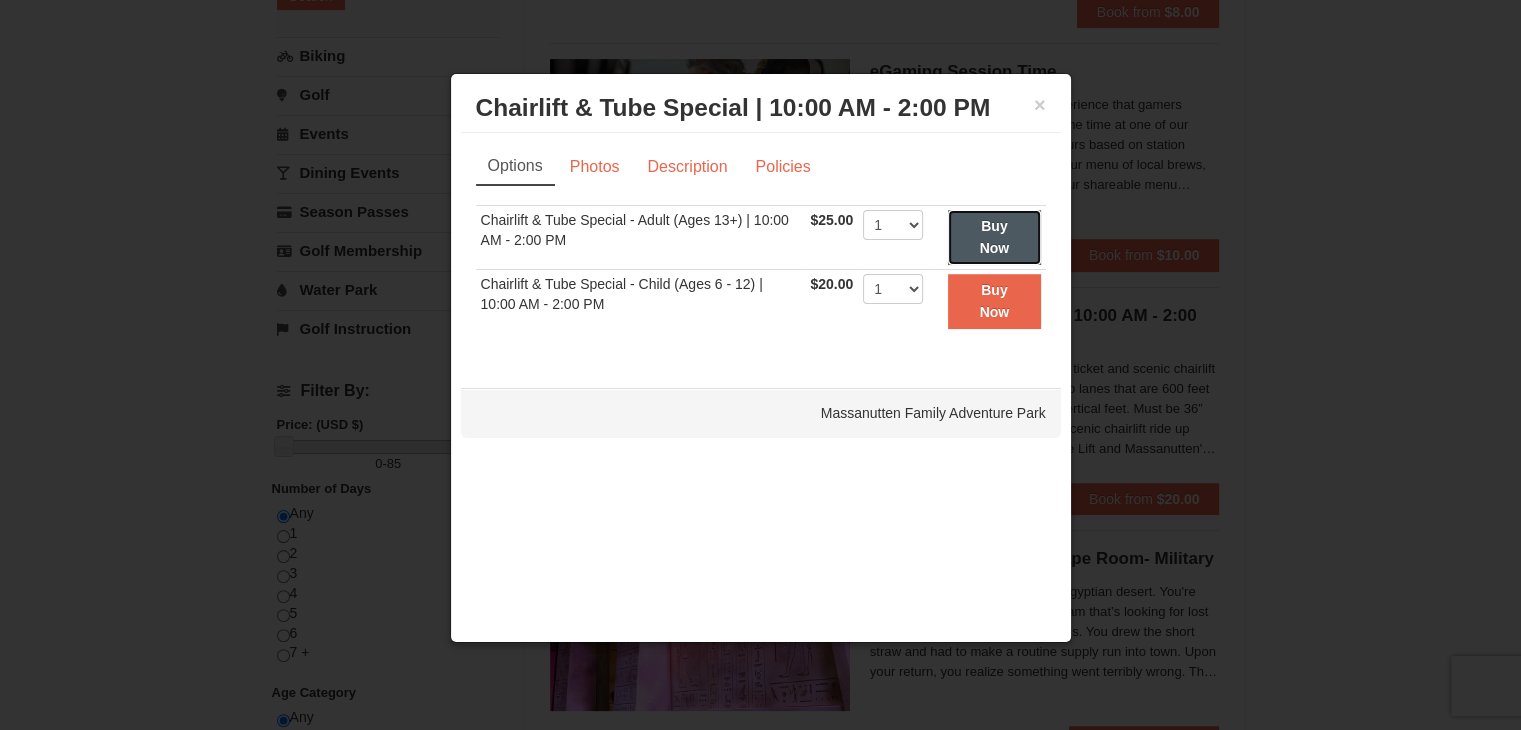 click on "Buy Now" at bounding box center [994, 237] 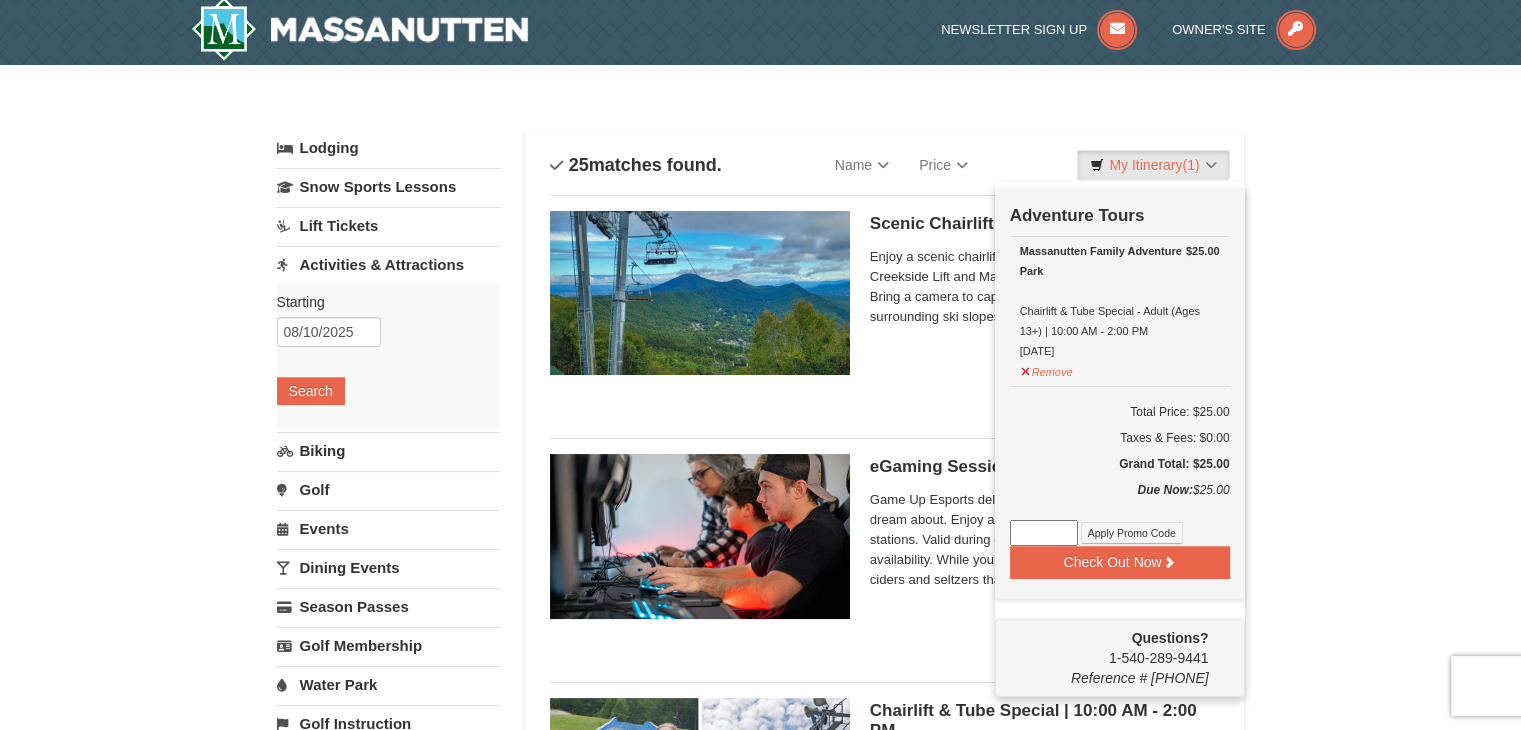 scroll, scrollTop: 6, scrollLeft: 0, axis: vertical 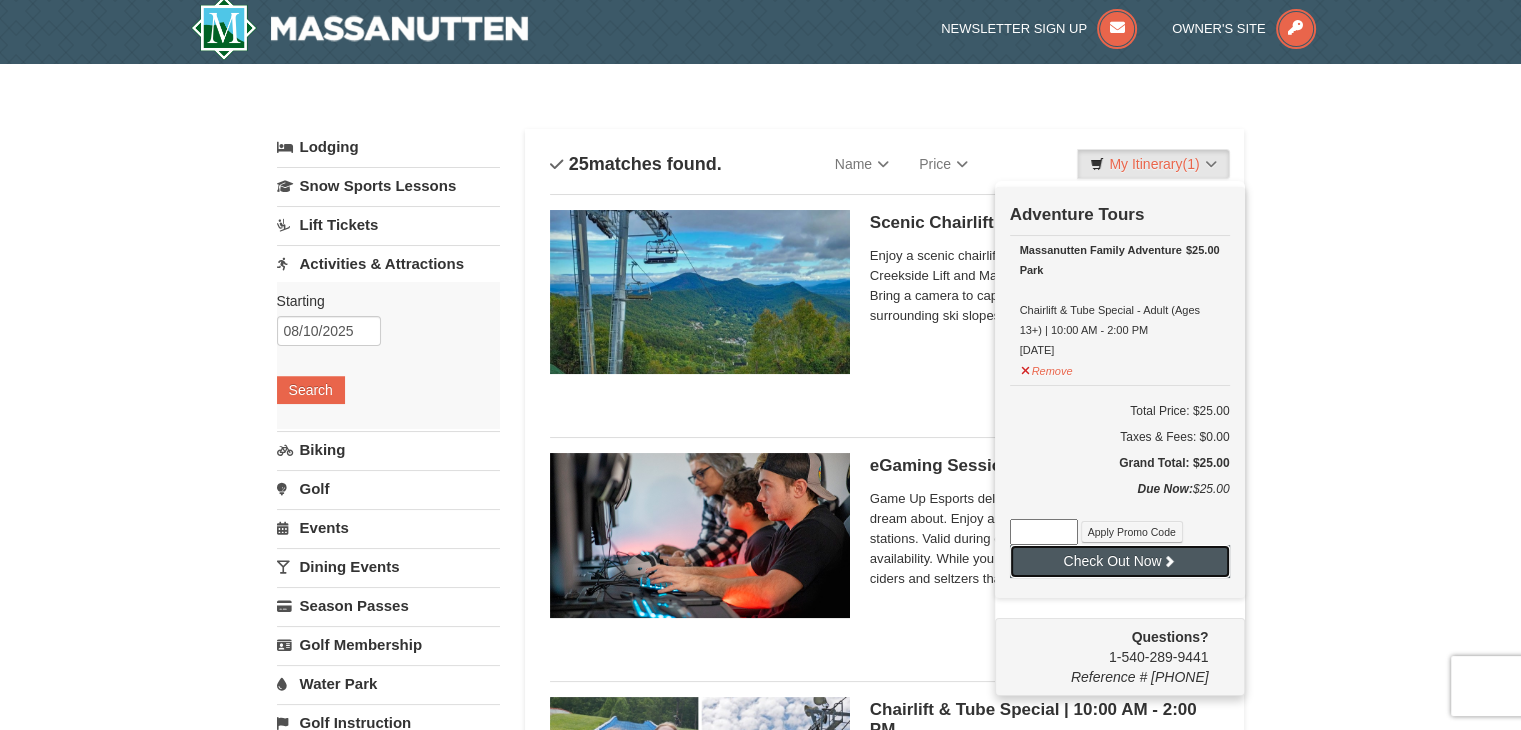 click on "Check Out Now" at bounding box center [1120, 561] 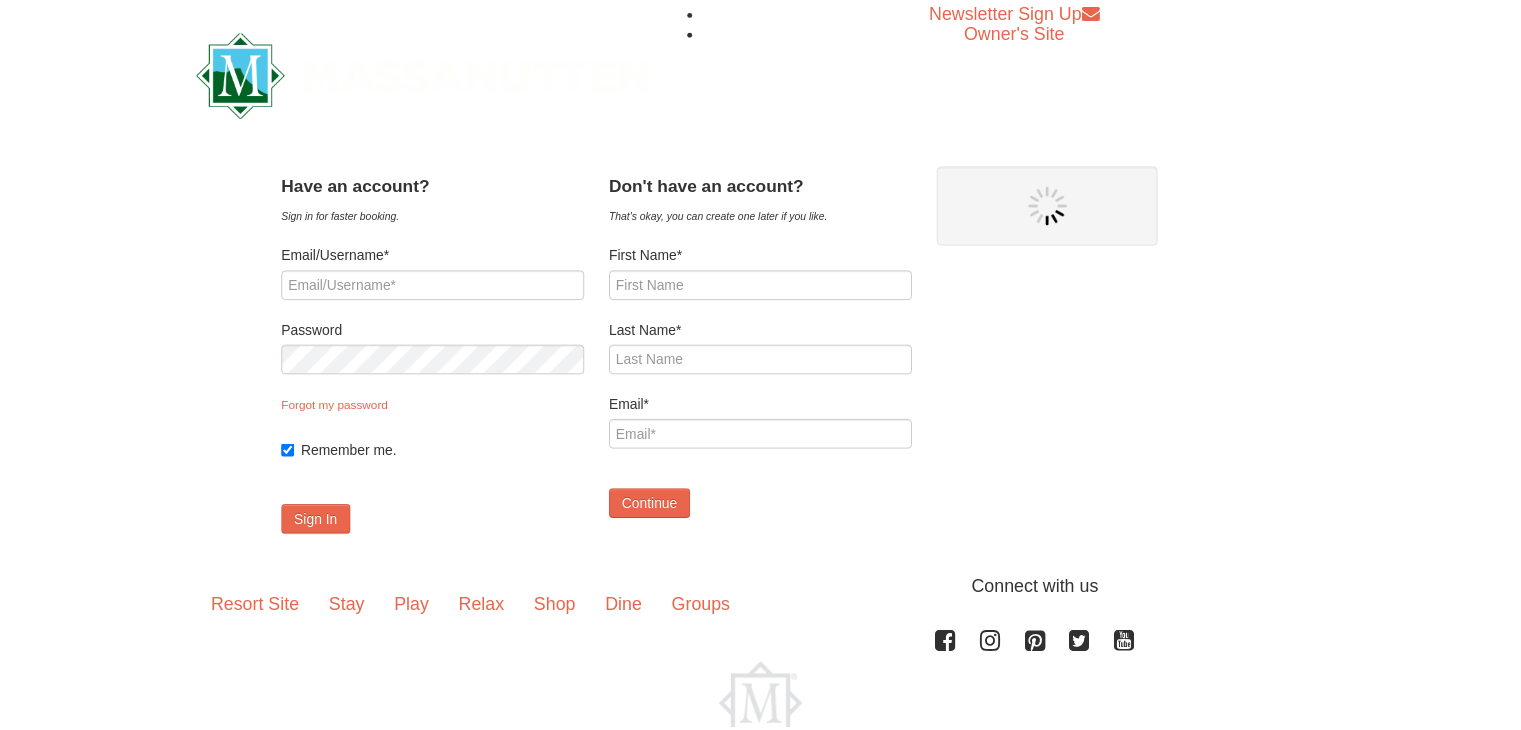 scroll, scrollTop: 0, scrollLeft: 0, axis: both 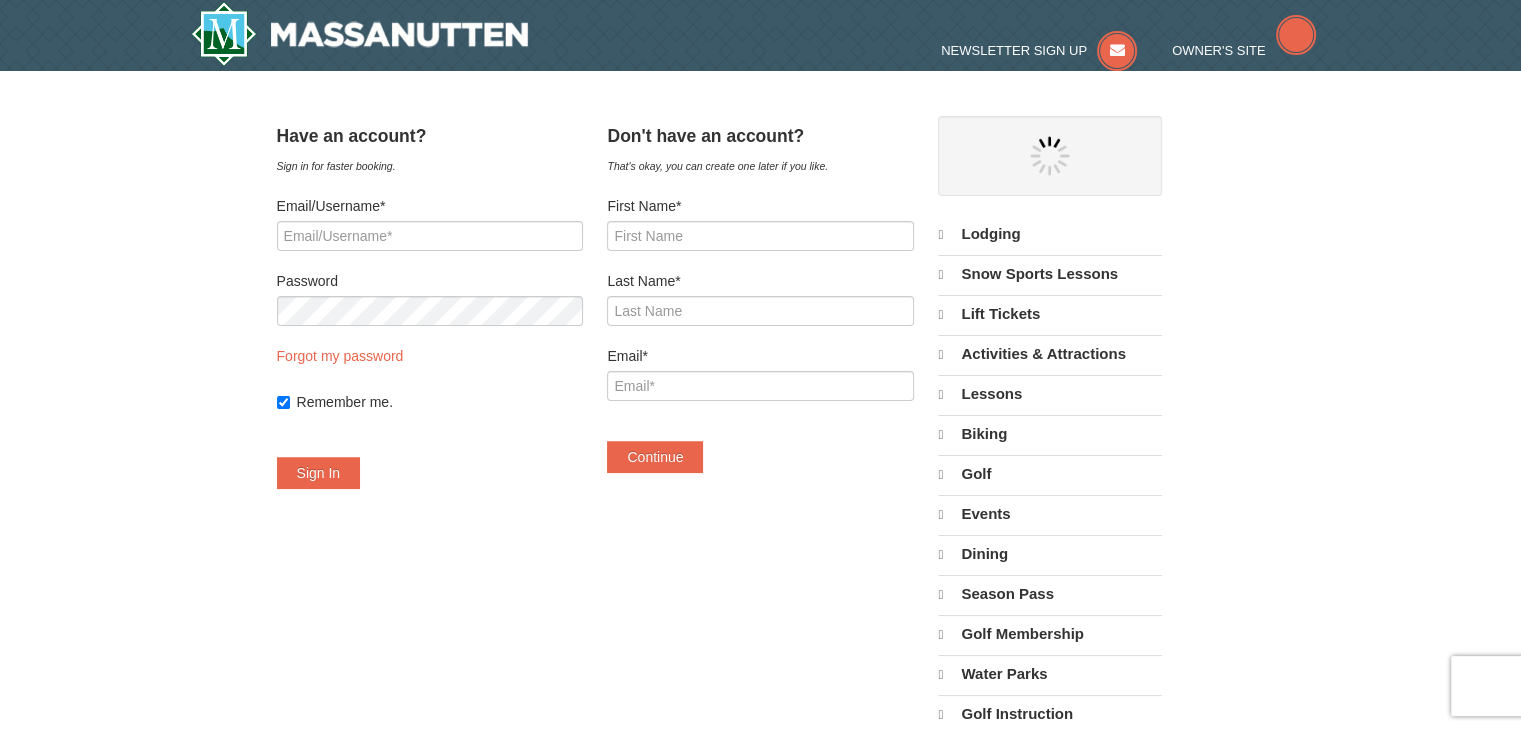 select on "8" 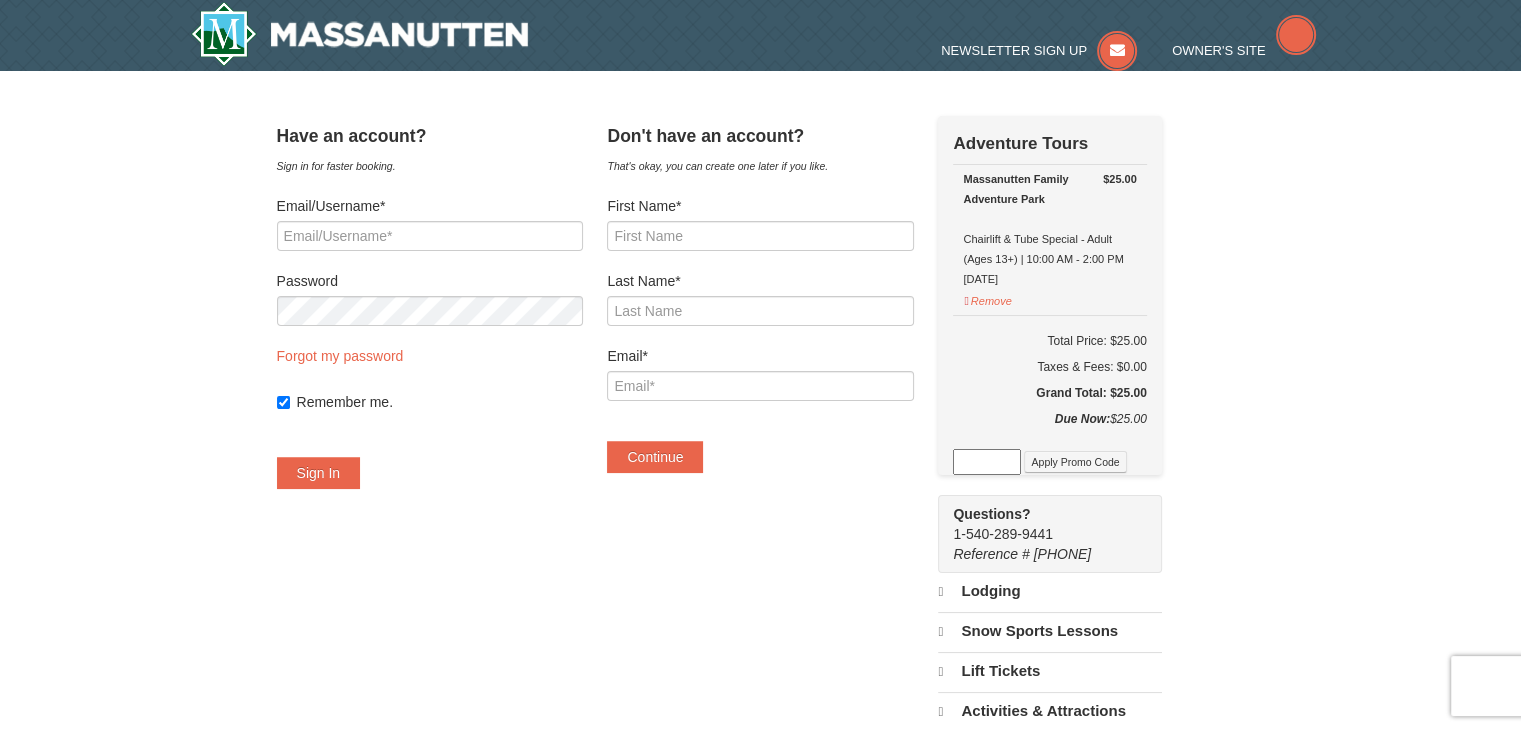 scroll, scrollTop: 0, scrollLeft: 0, axis: both 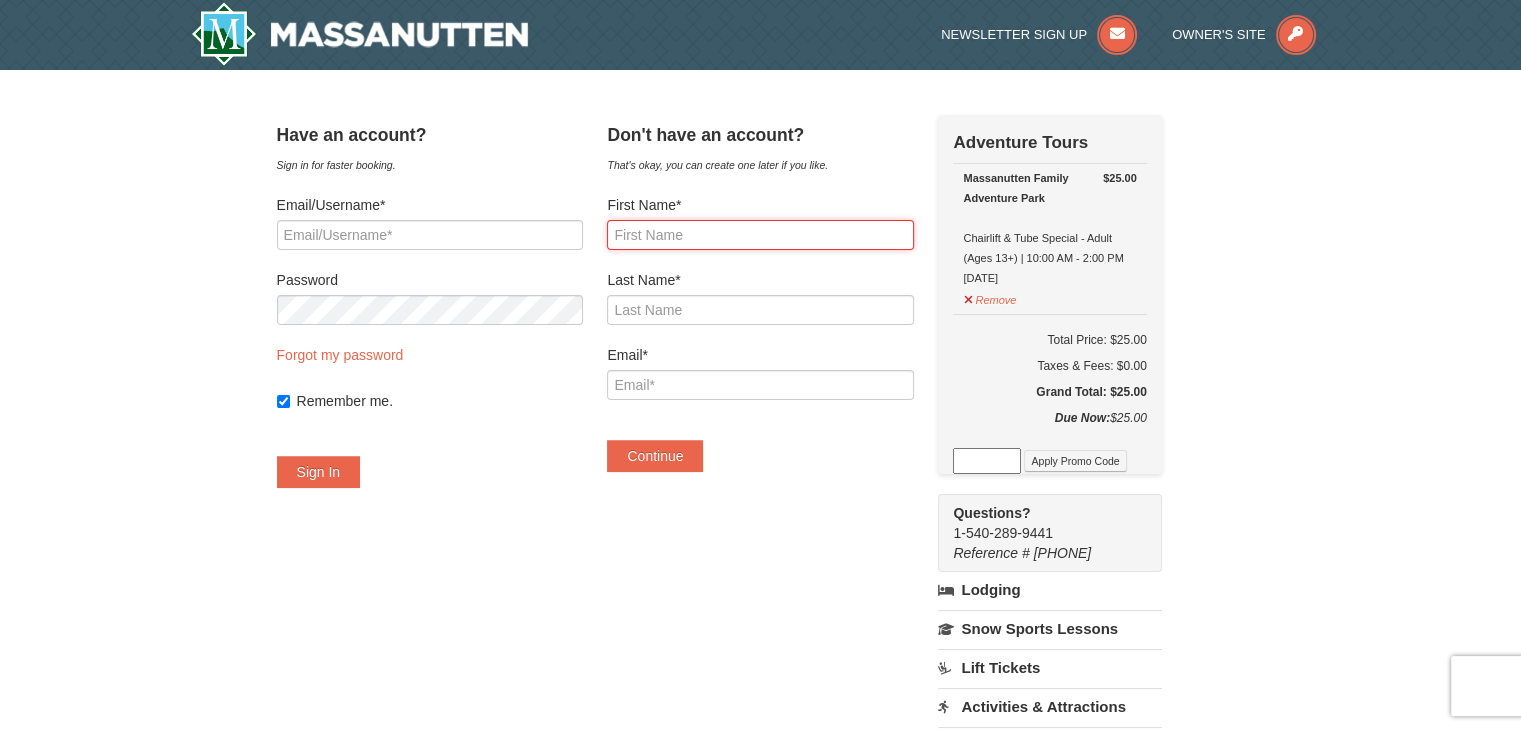 click on "First Name*" at bounding box center [760, 235] 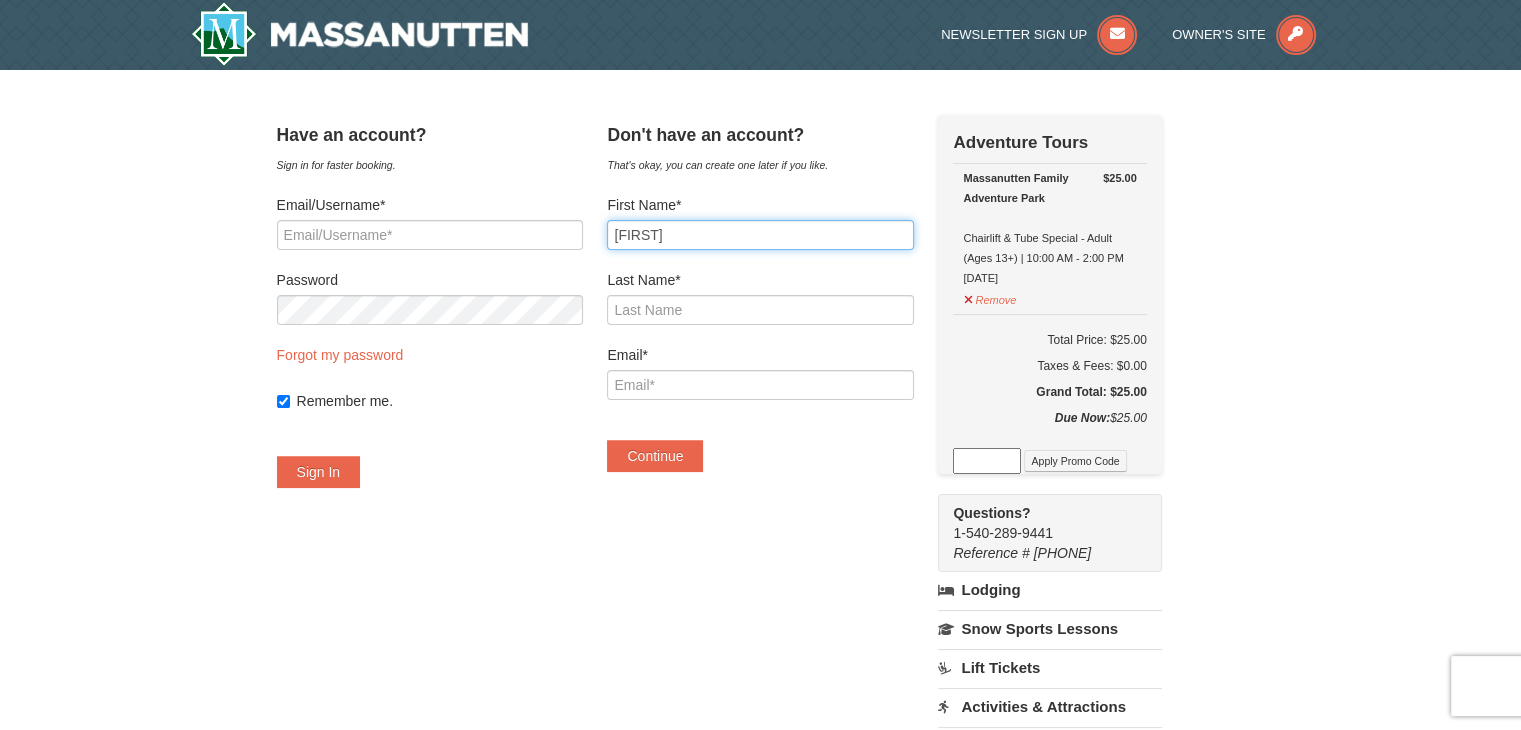 type on "Hari Narayanan" 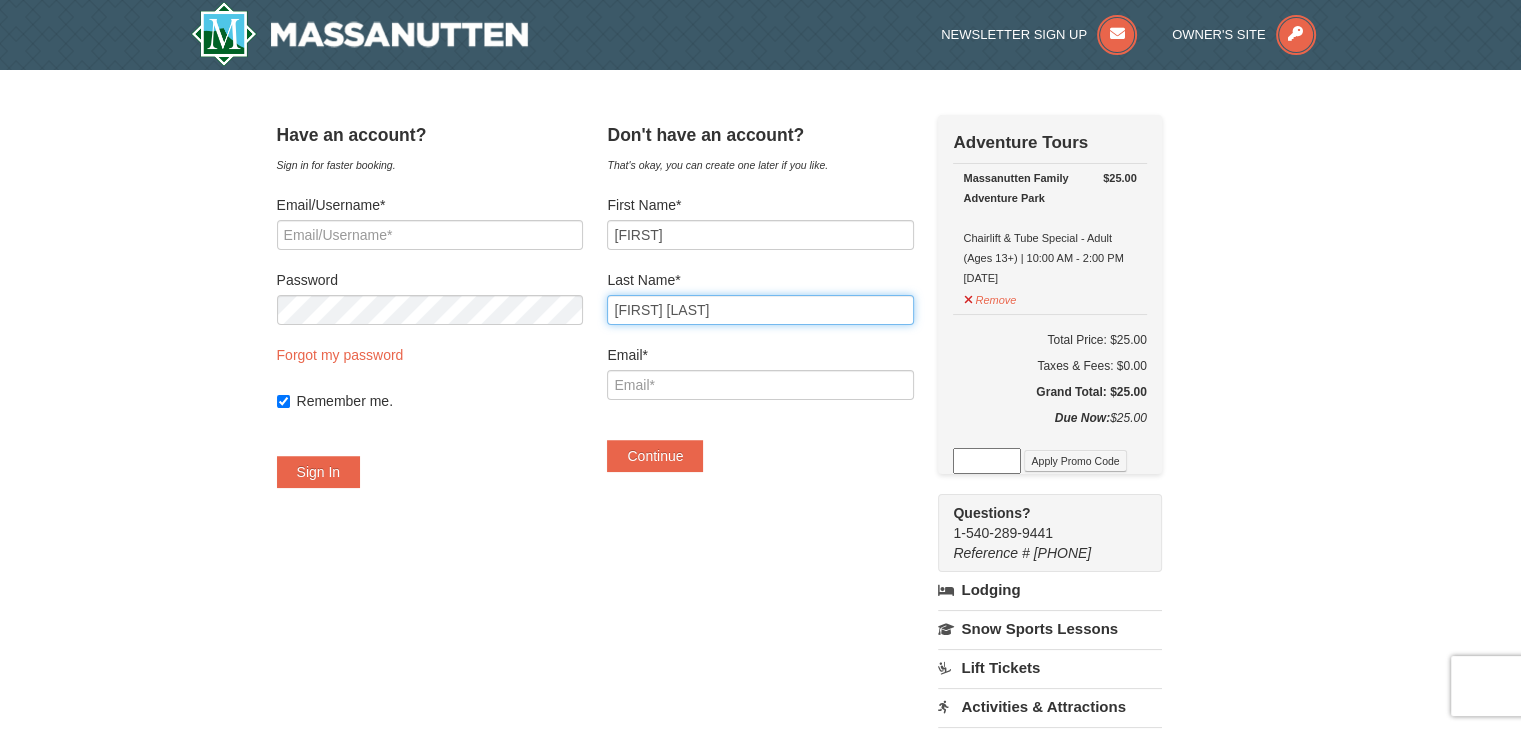 type on "namrata.hn@gmail.com" 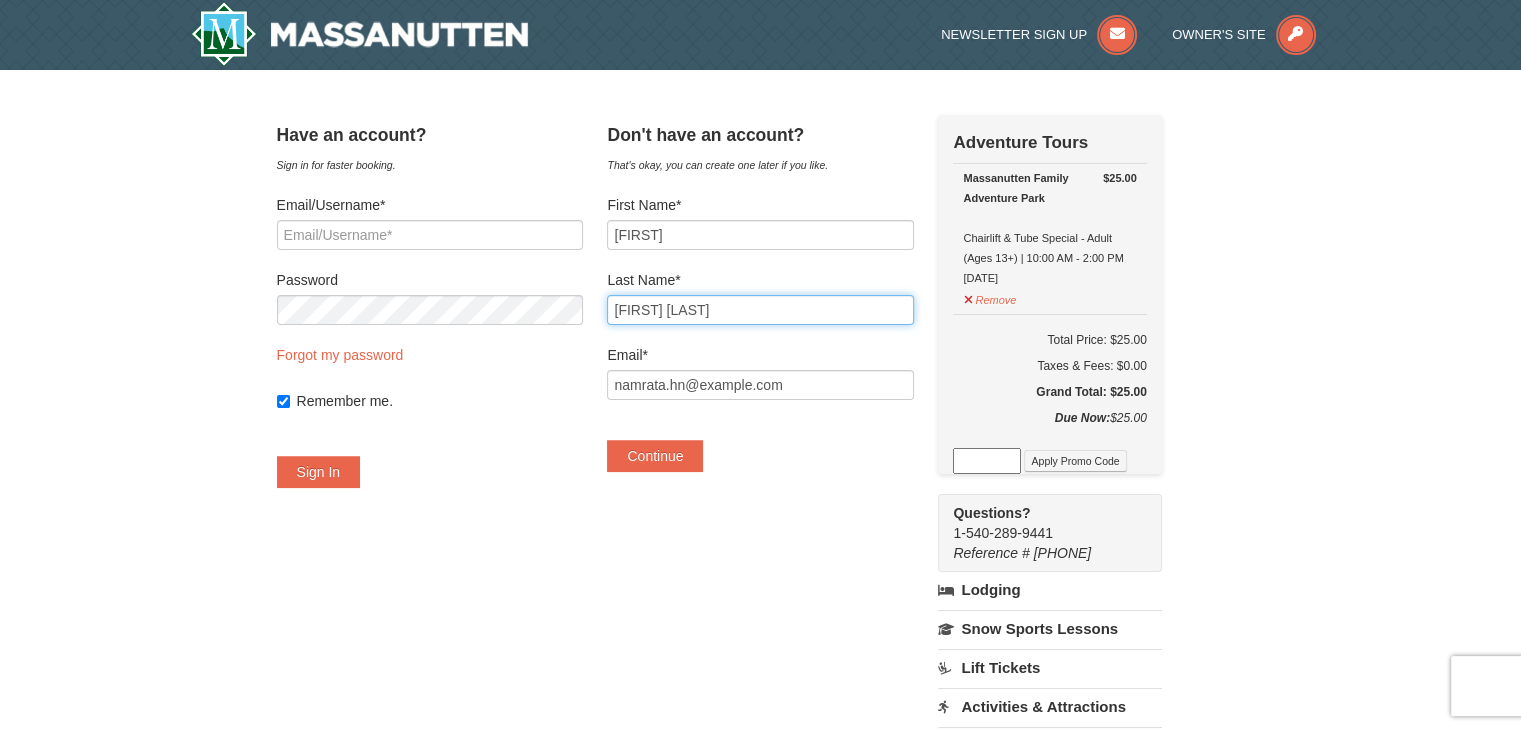 click on "Hari Narayanan" at bounding box center (760, 310) 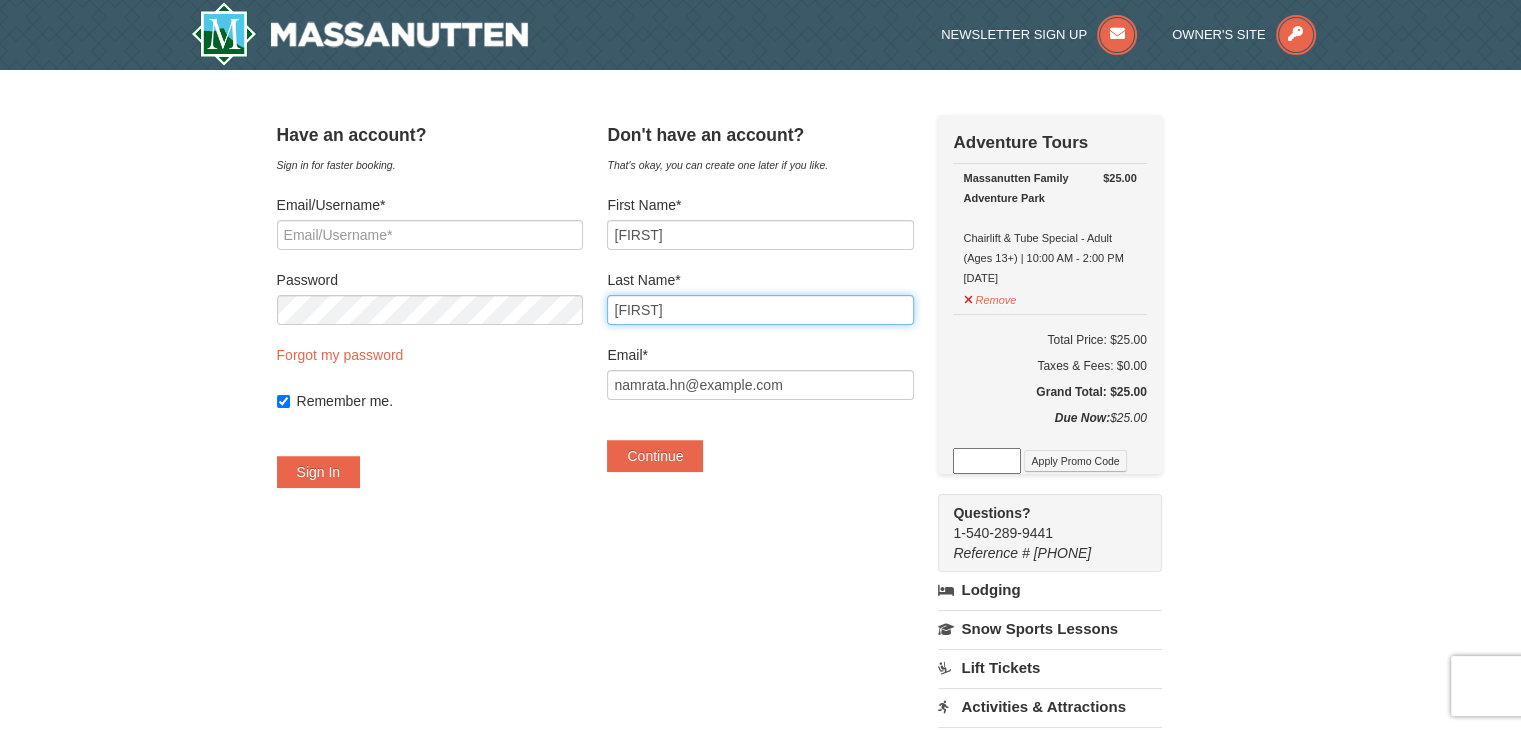 type on "Hari" 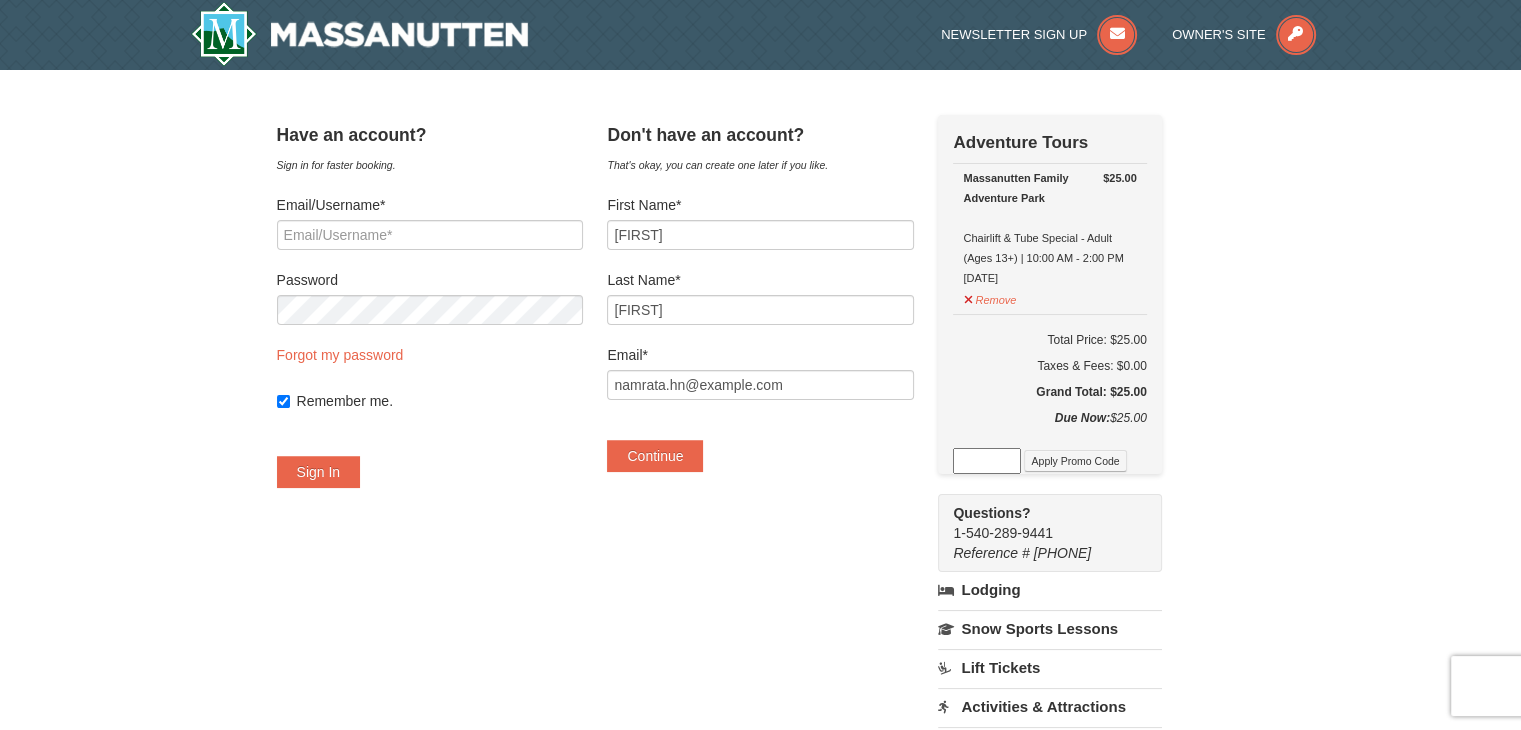 click on "Last Name*" at bounding box center (760, 280) 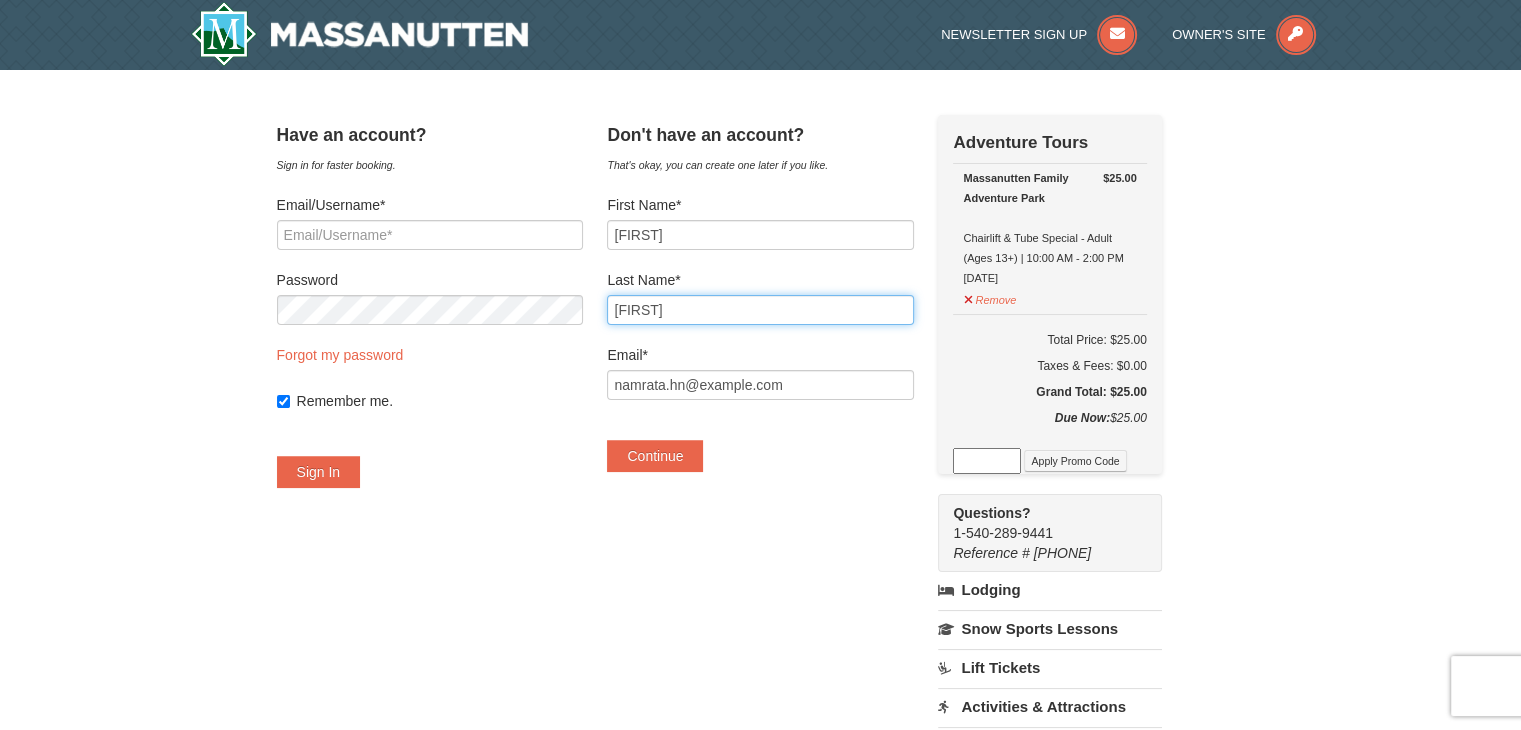 click on "Hari" at bounding box center [760, 310] 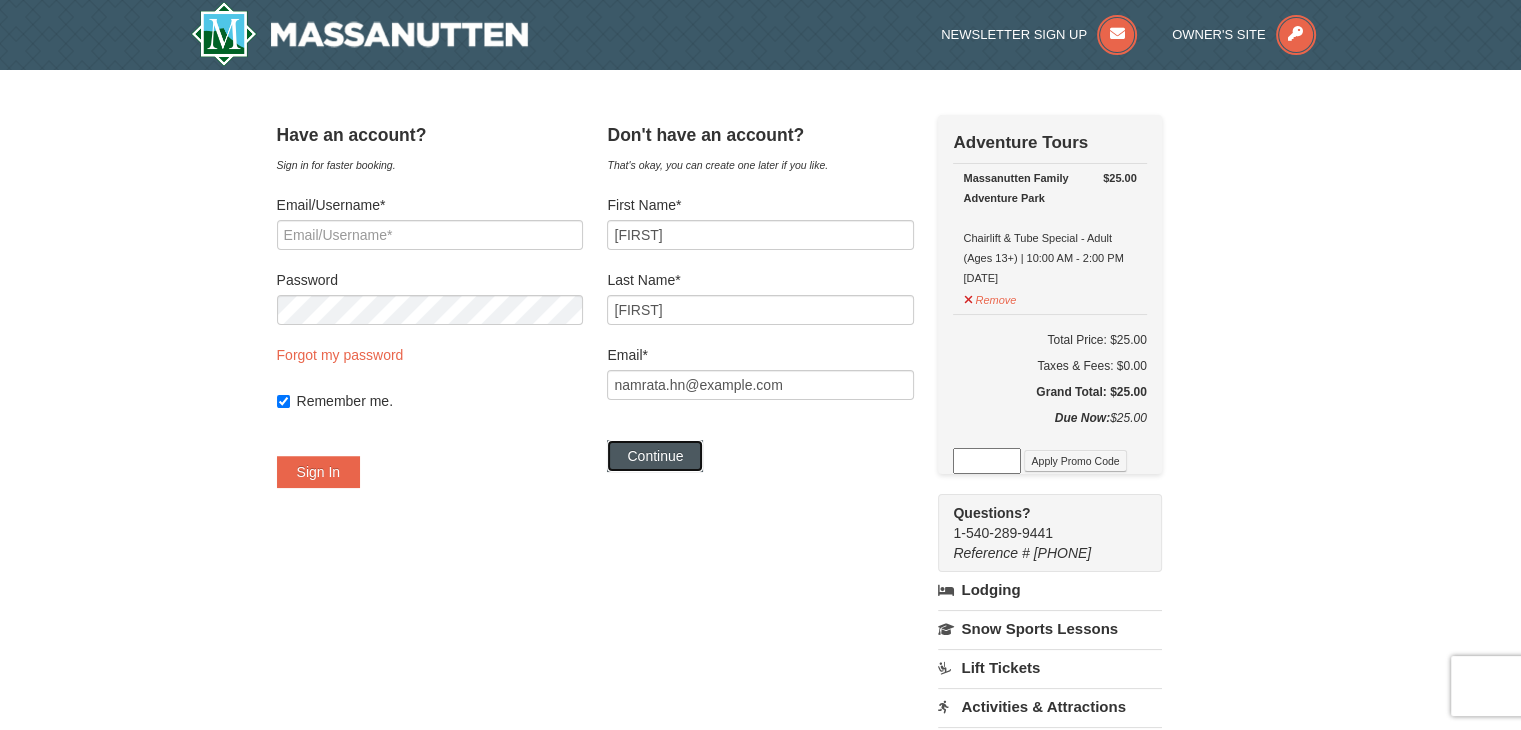 click on "Continue" at bounding box center [655, 456] 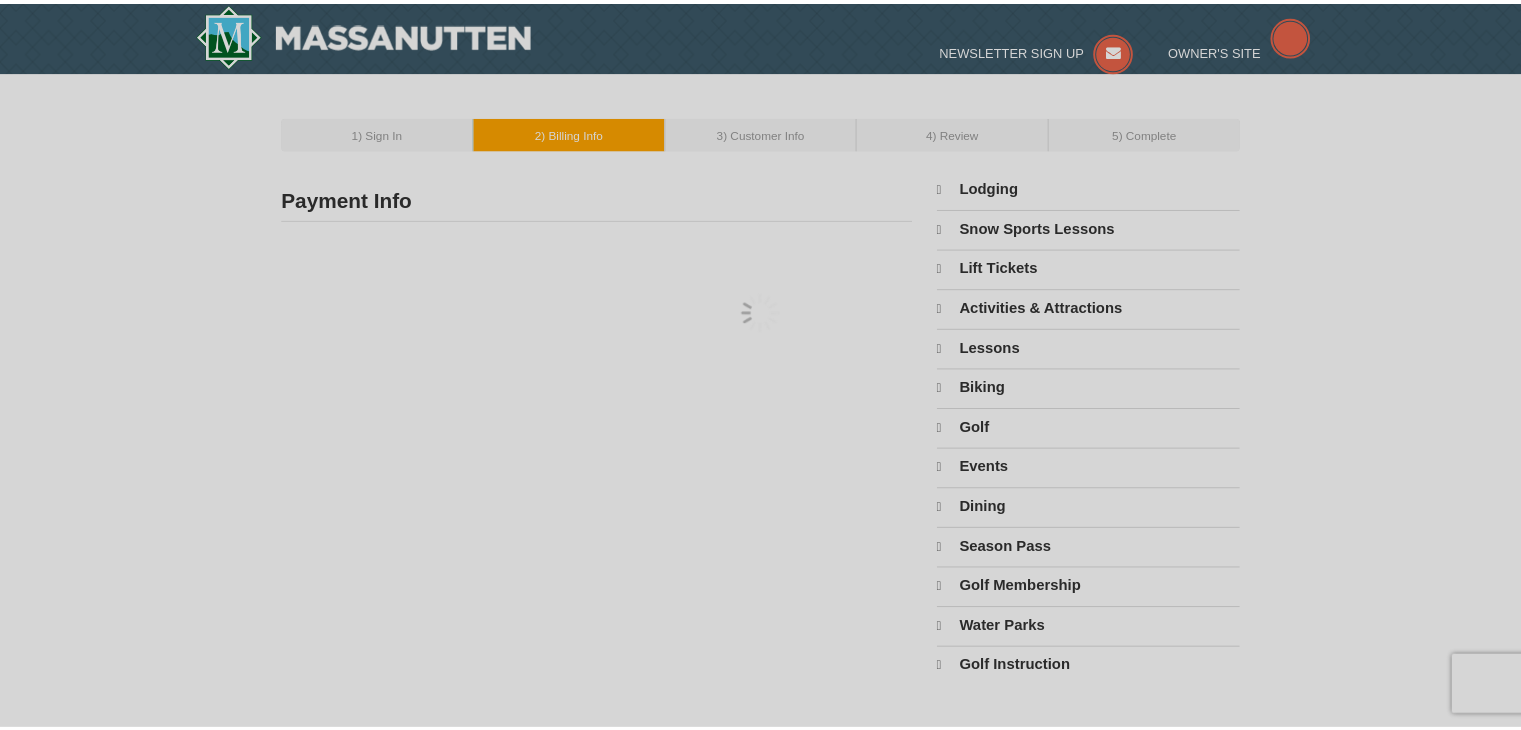 scroll, scrollTop: 0, scrollLeft: 0, axis: both 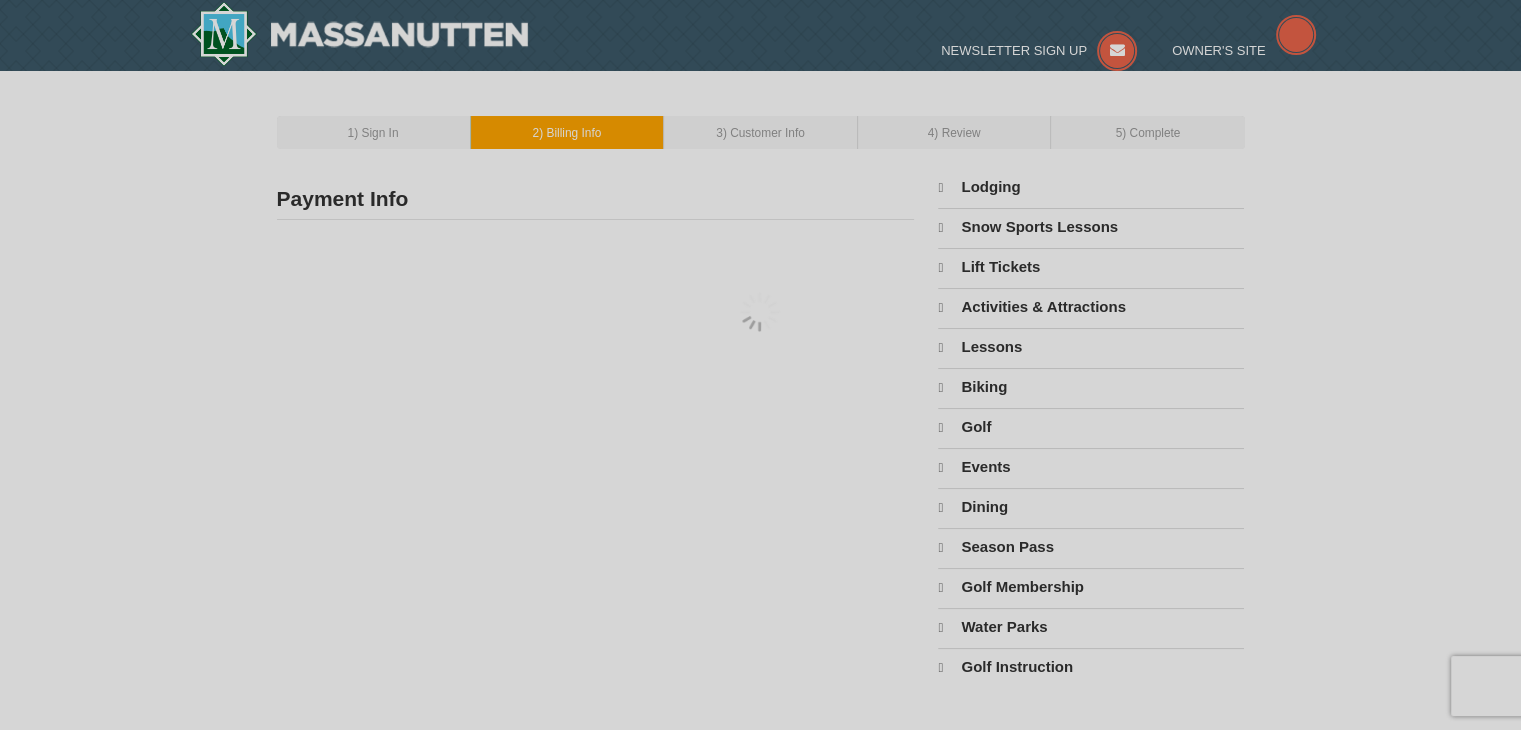 type on "[FIRST] [LAST]" 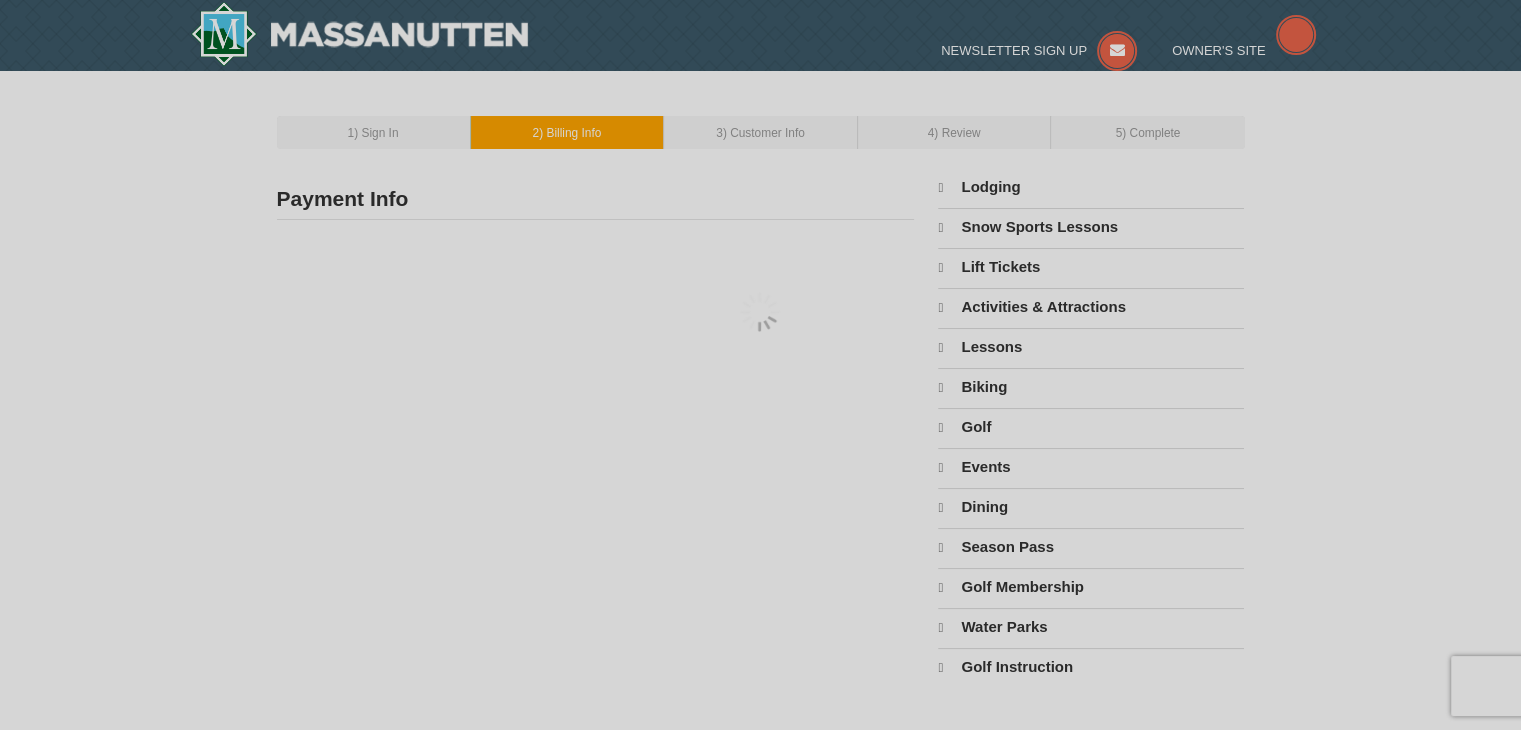 type on "[EMAIL]" 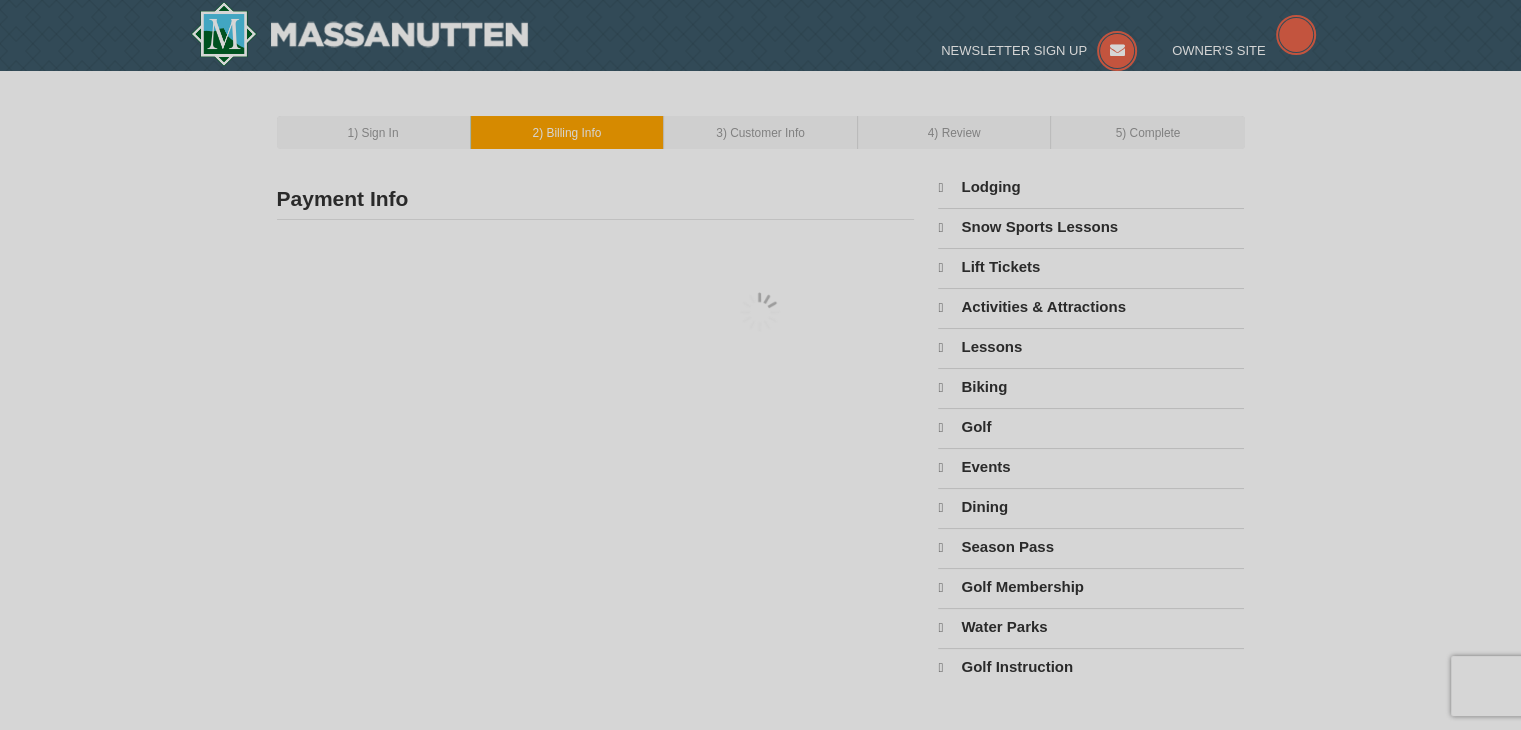 select on "8" 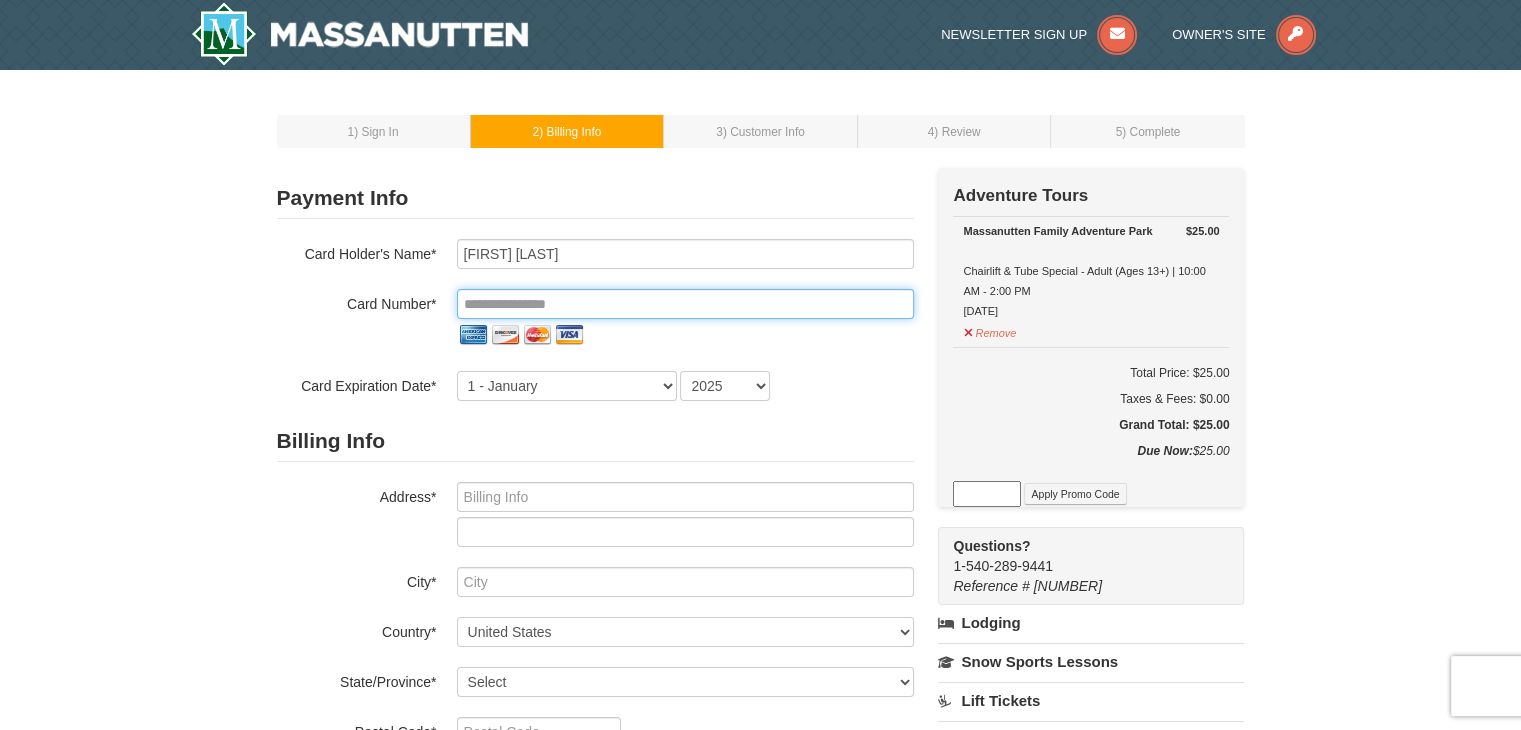 click at bounding box center [685, 304] 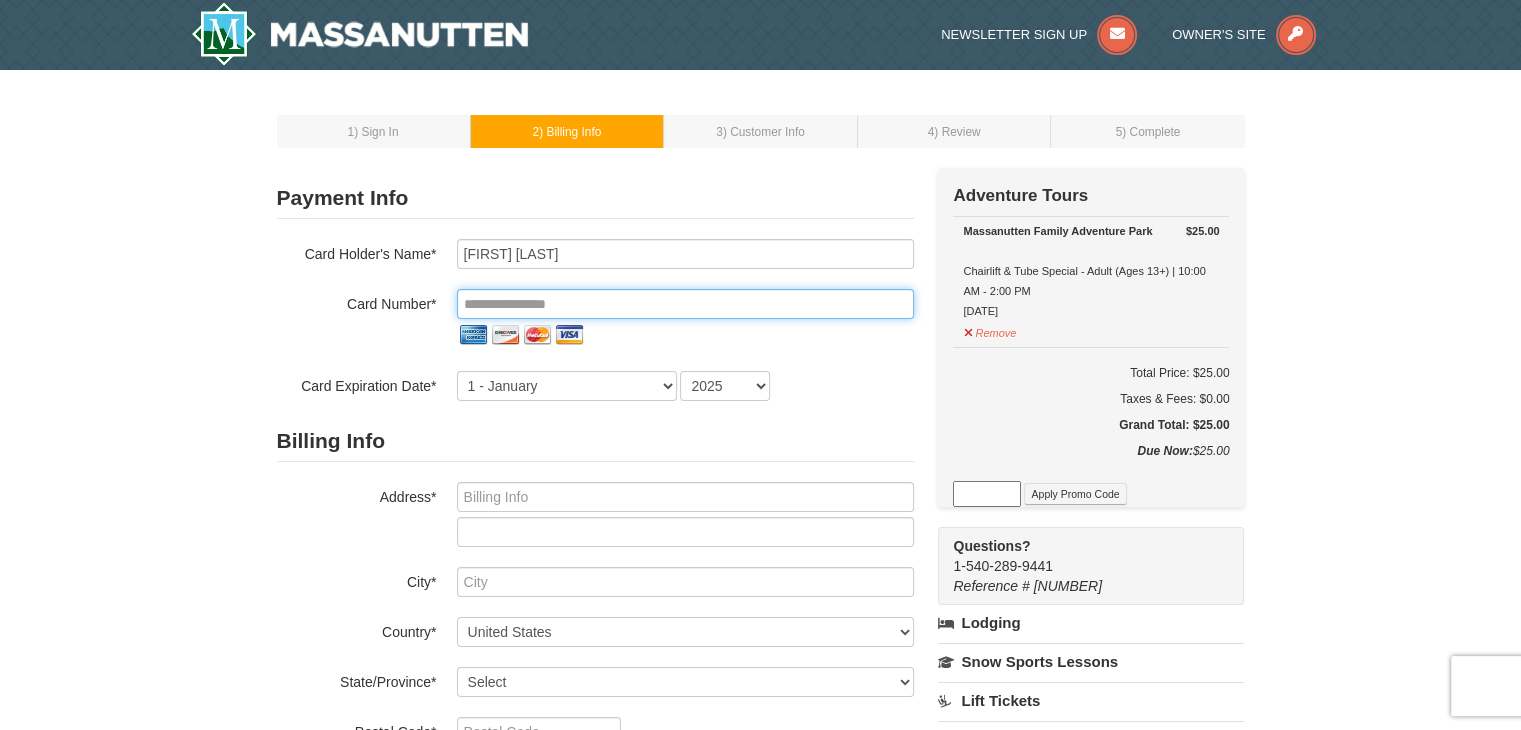 type on "**********" 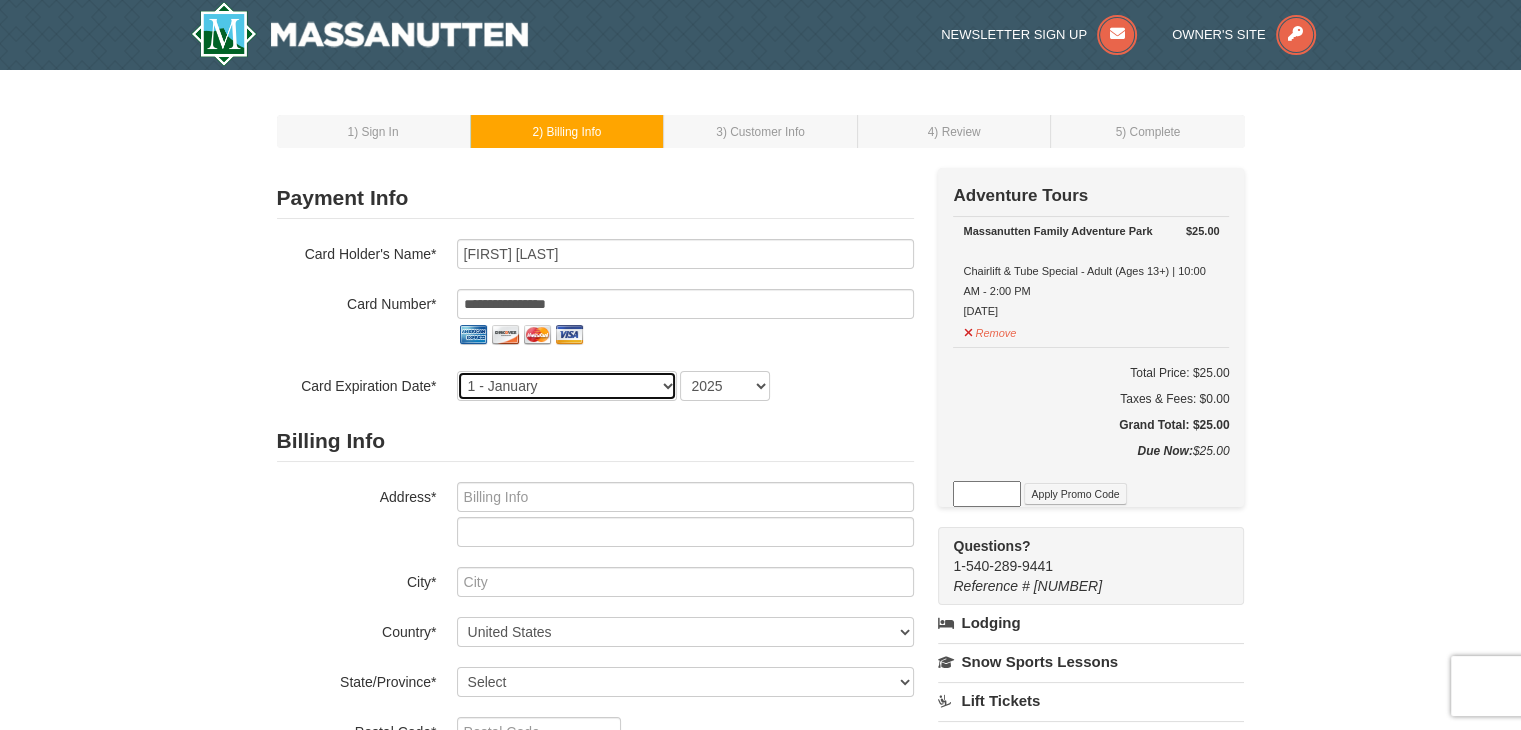 select on "10" 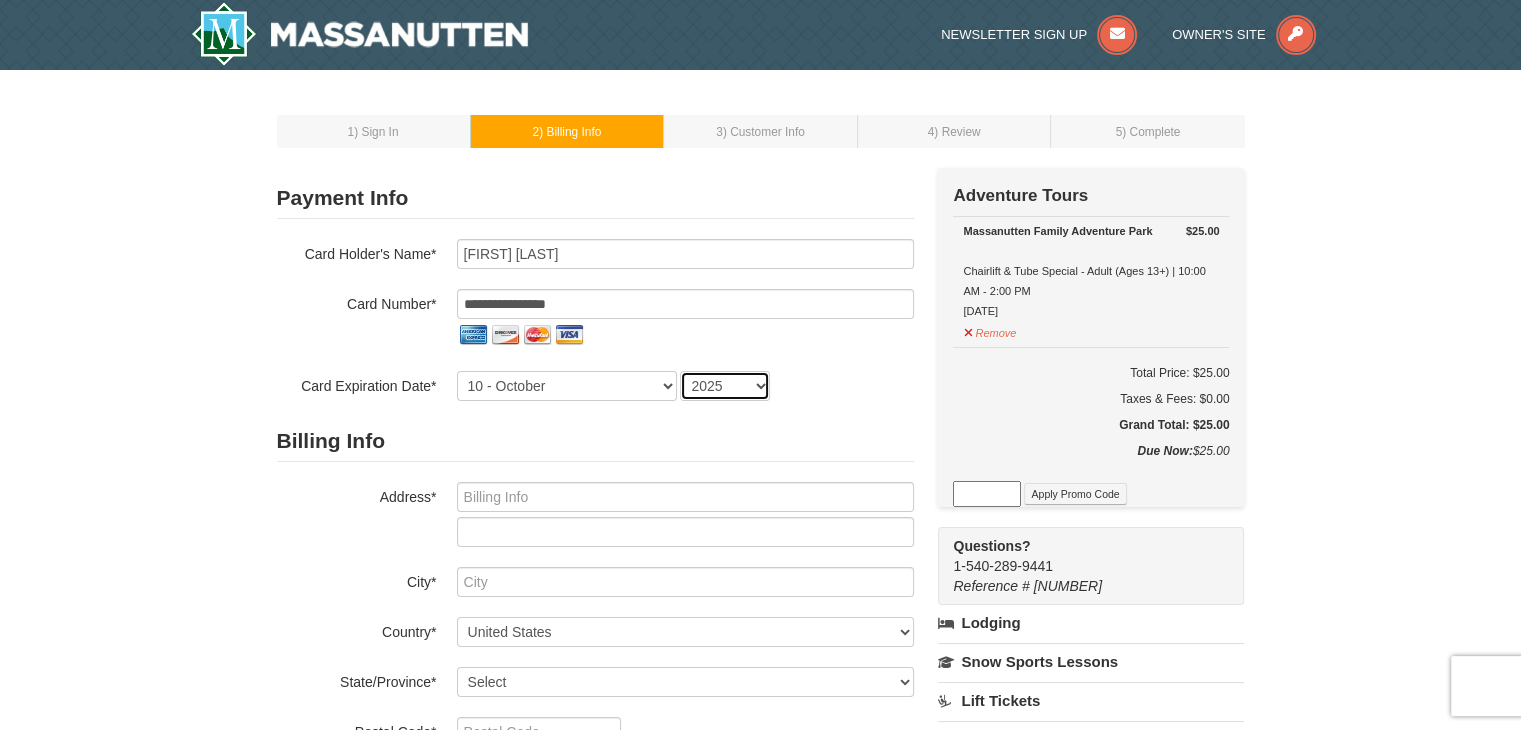select on "2028" 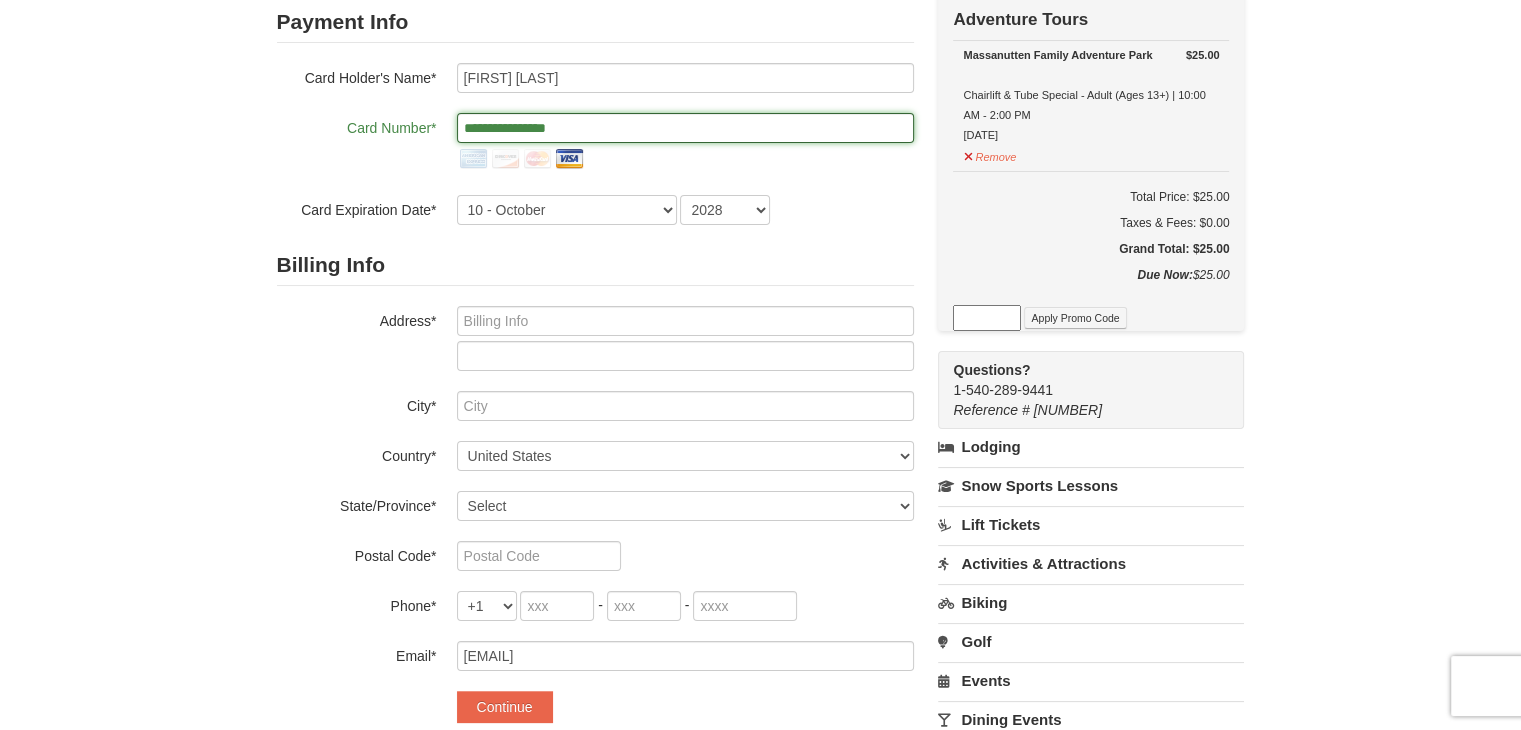 scroll, scrollTop: 200, scrollLeft: 0, axis: vertical 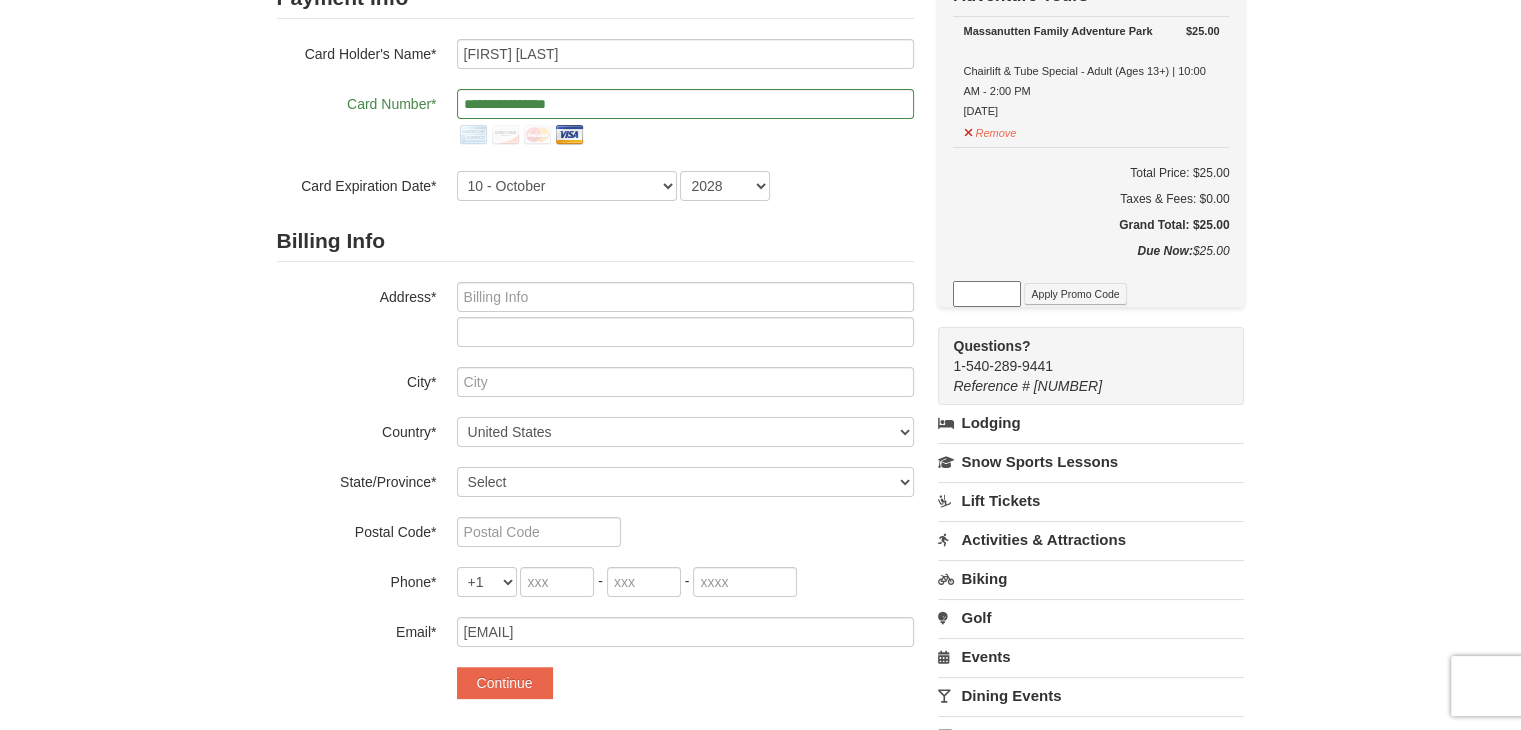 click at bounding box center (685, 314) 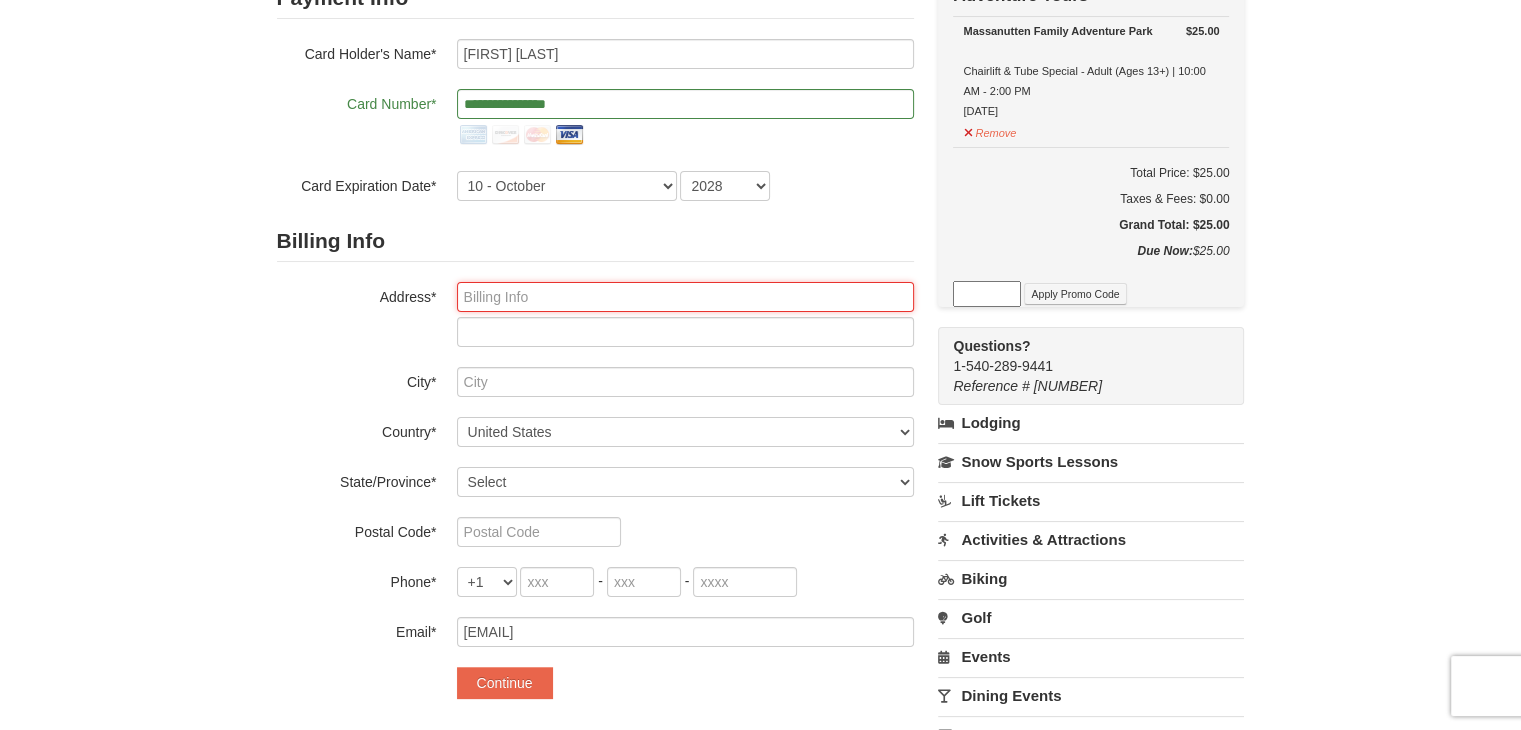 click at bounding box center (685, 297) 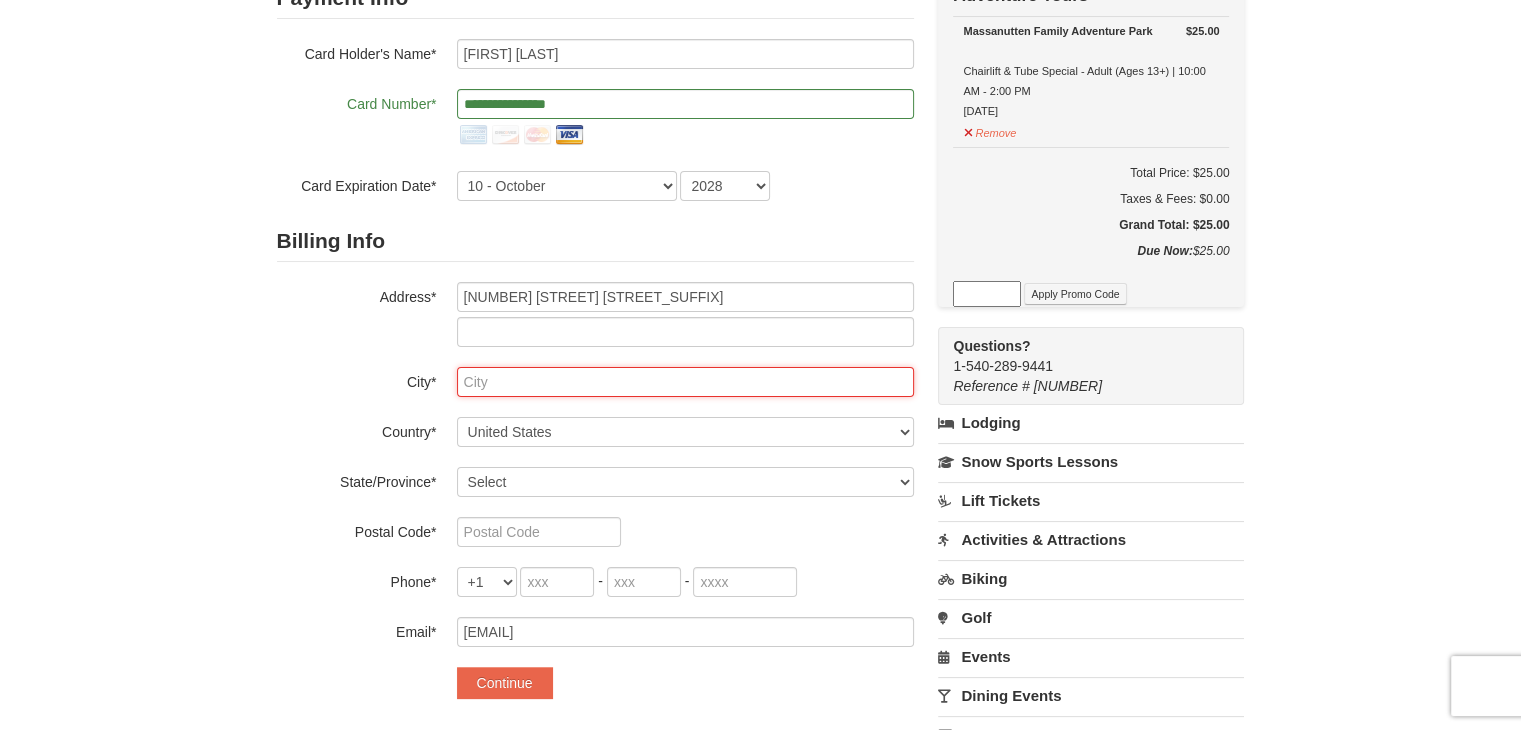 type on "Ashburn" 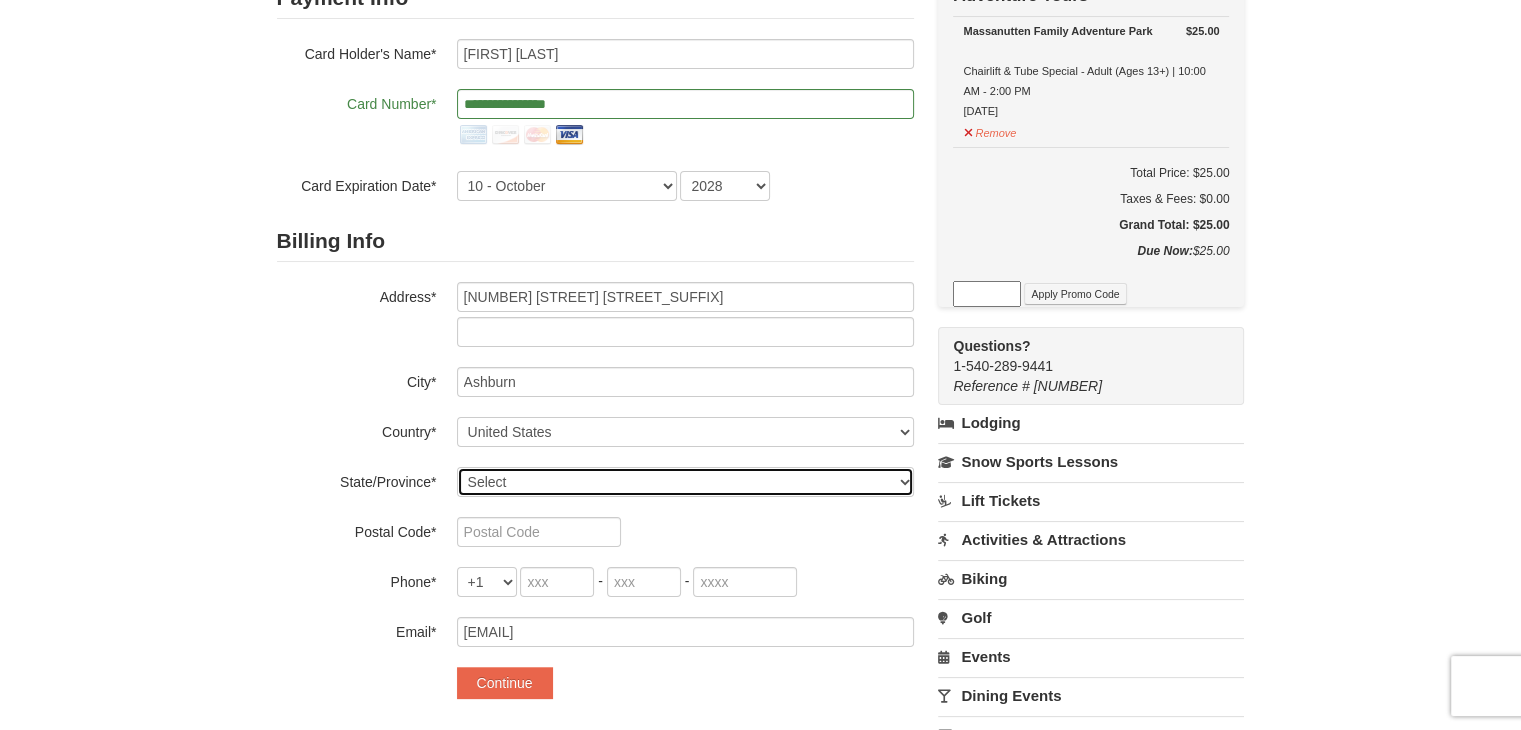 select on "VA" 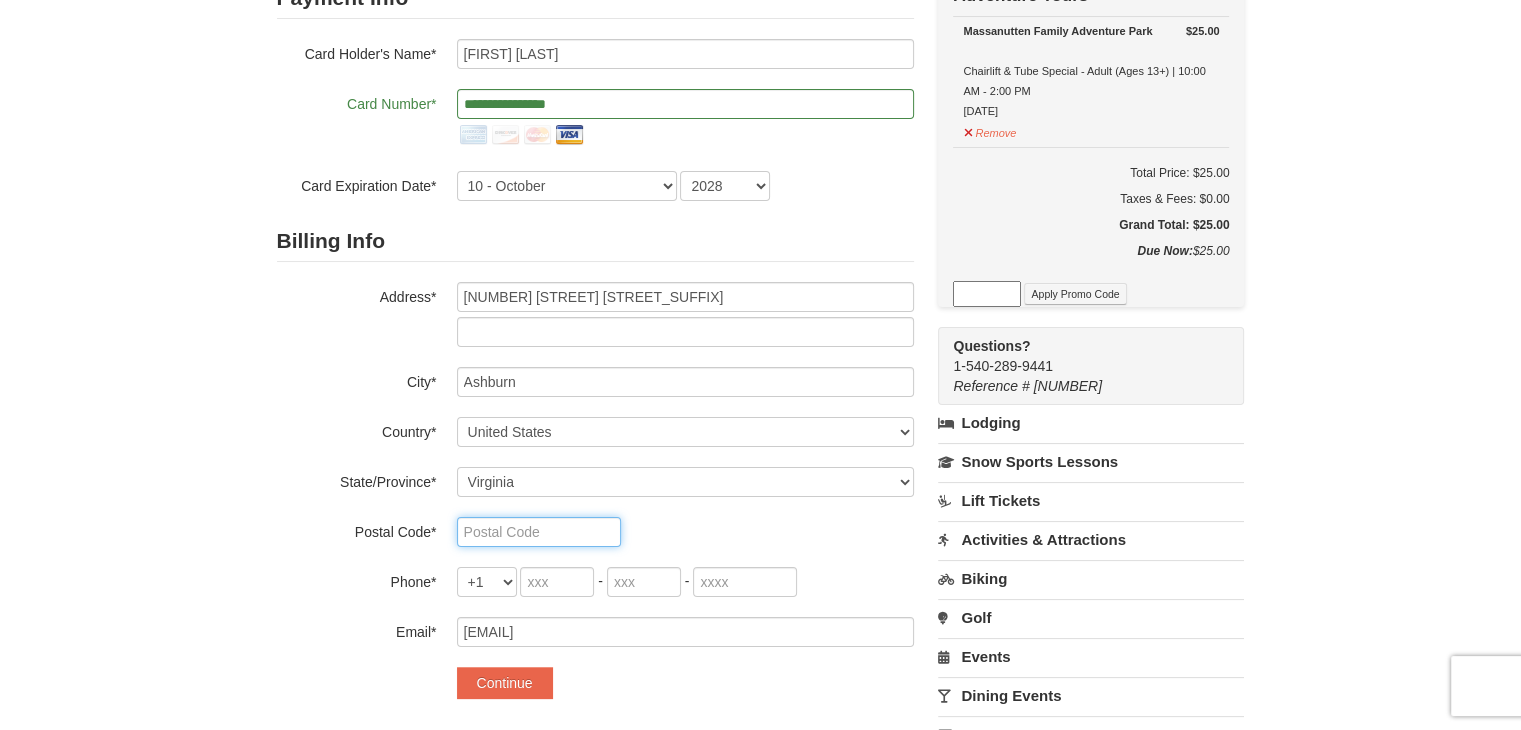 type on "20148" 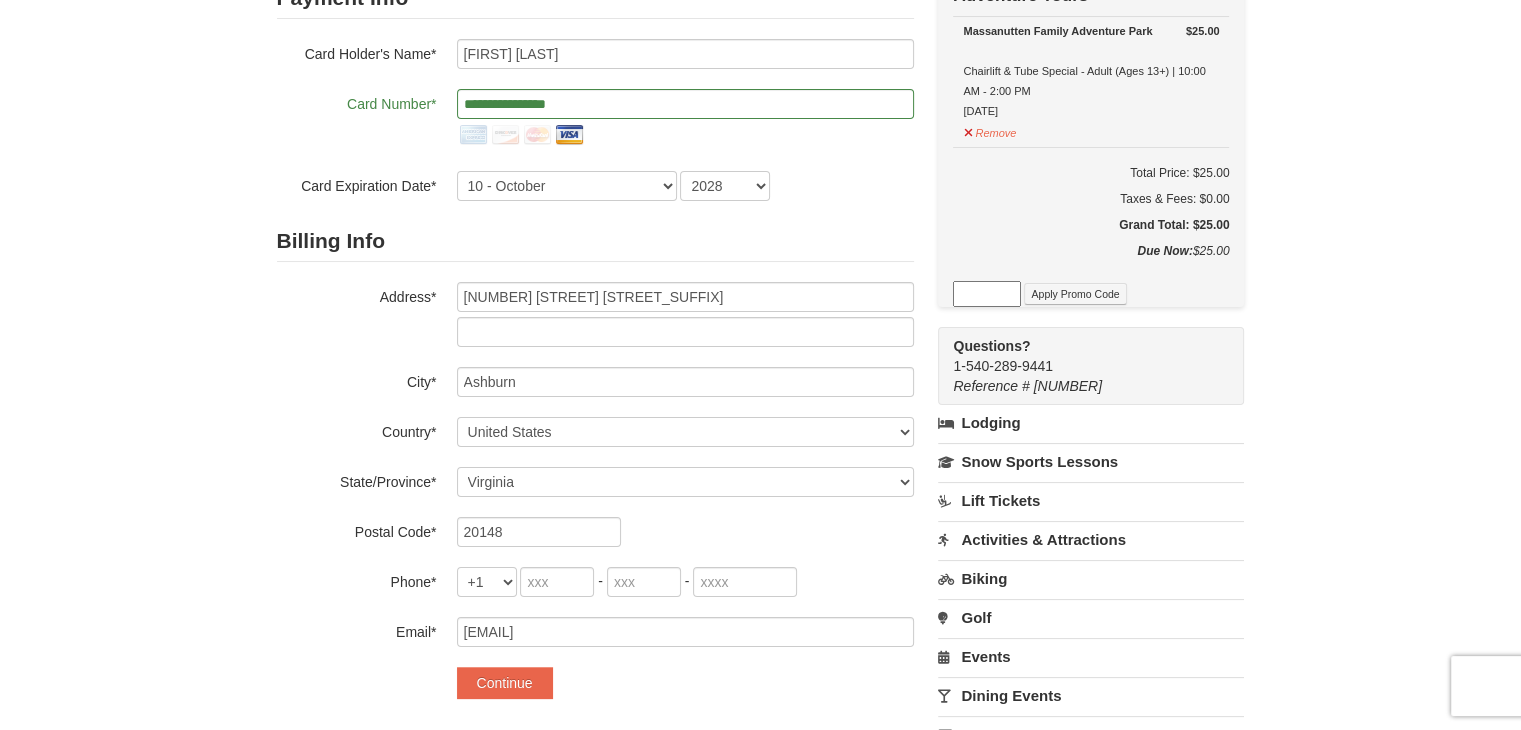 click on "20148" at bounding box center [685, 532] 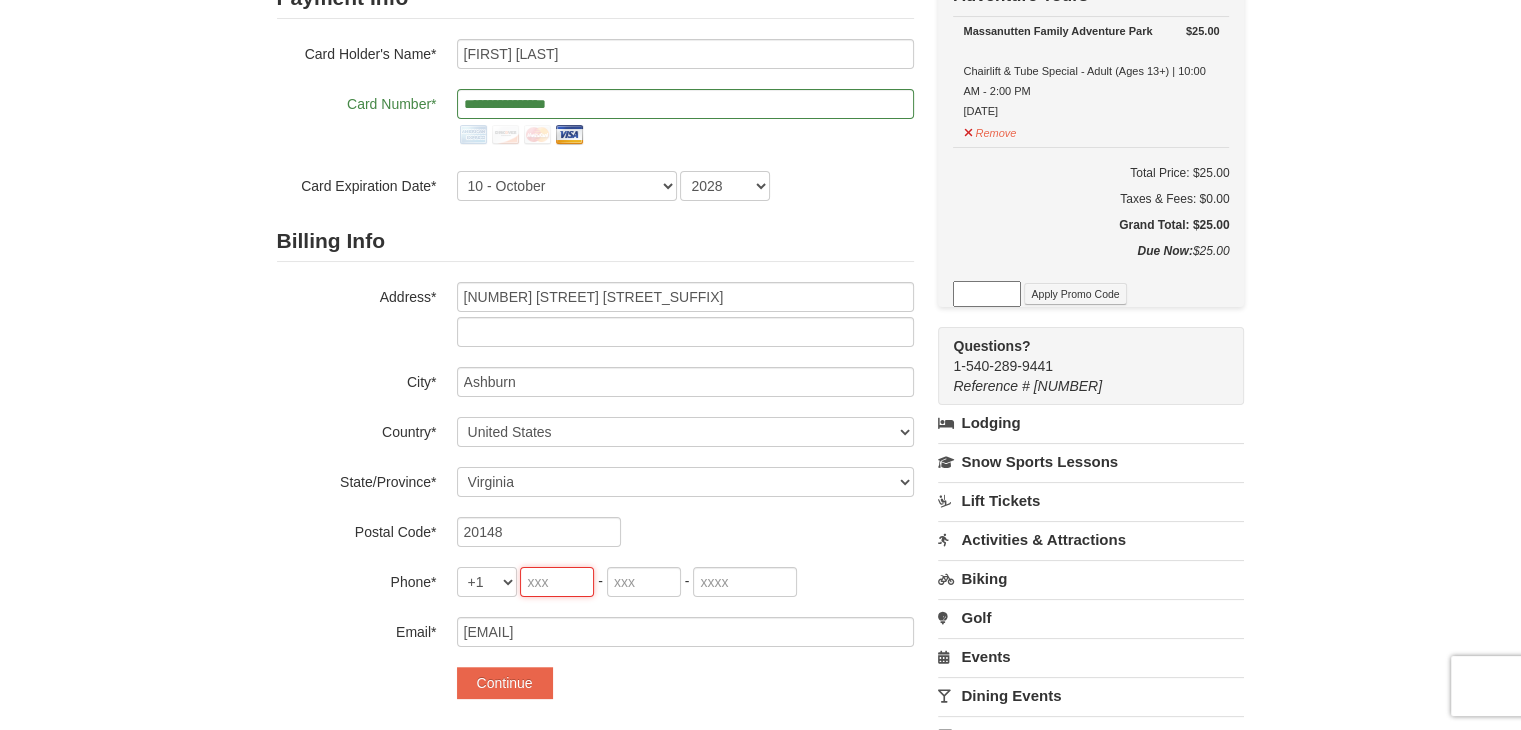 click at bounding box center (557, 582) 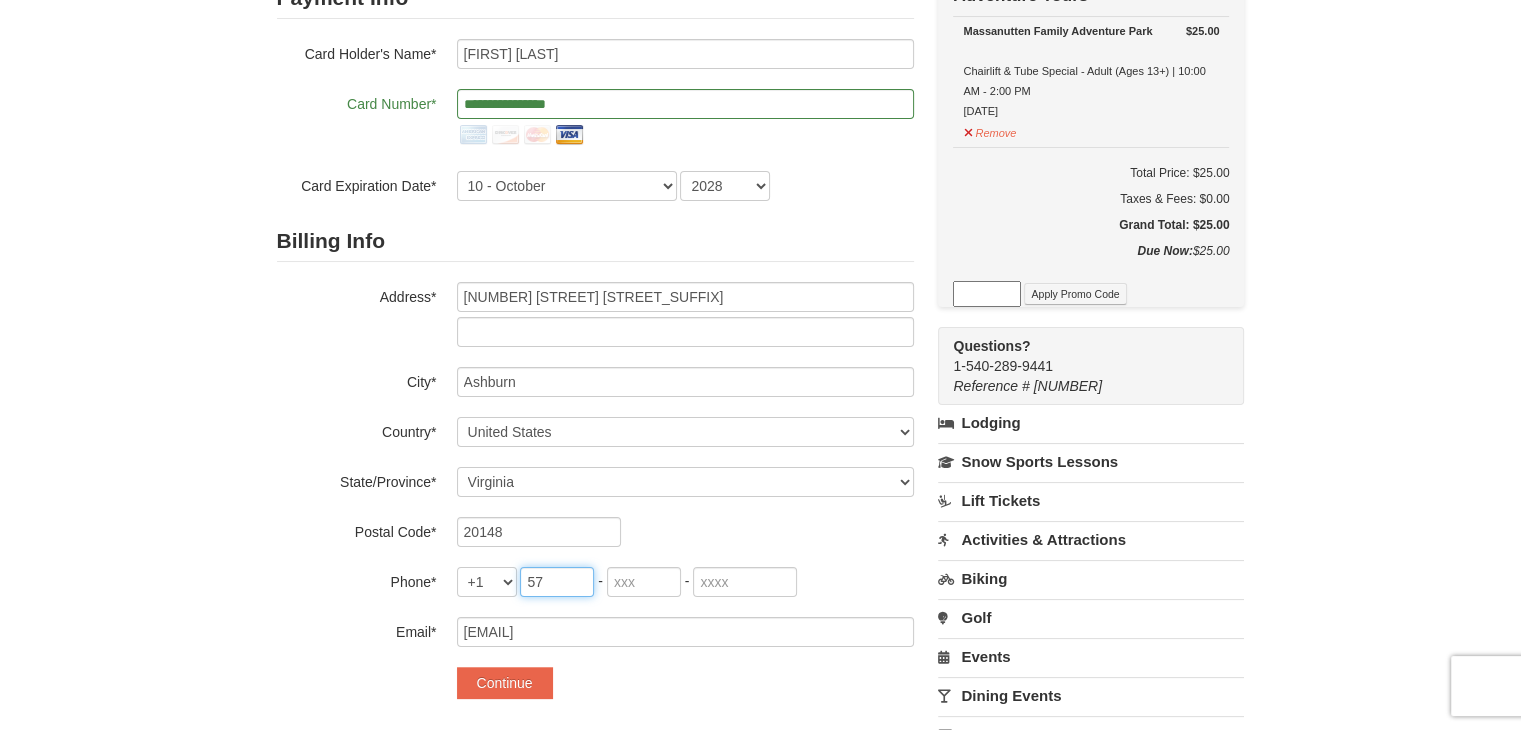 type on "571" 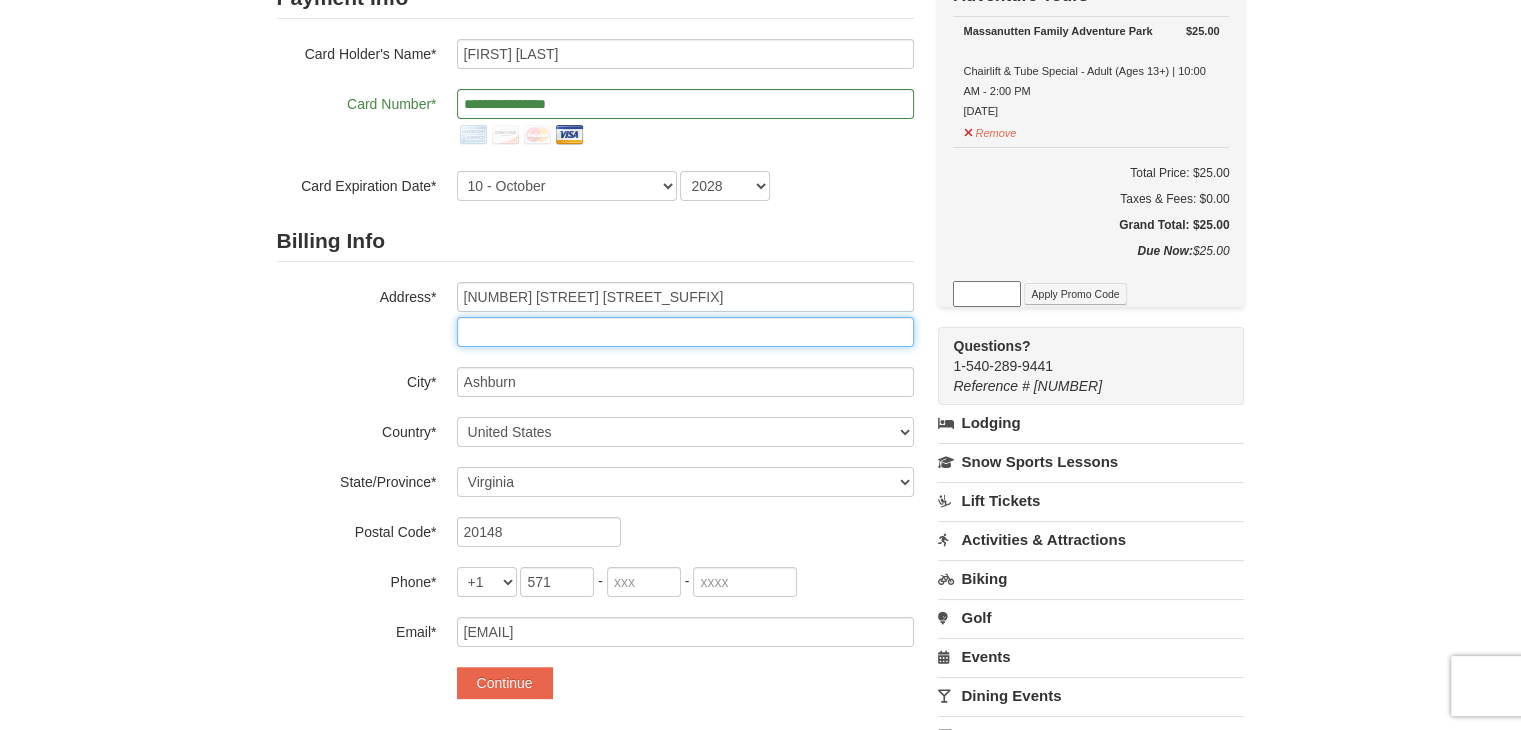 type on "108" 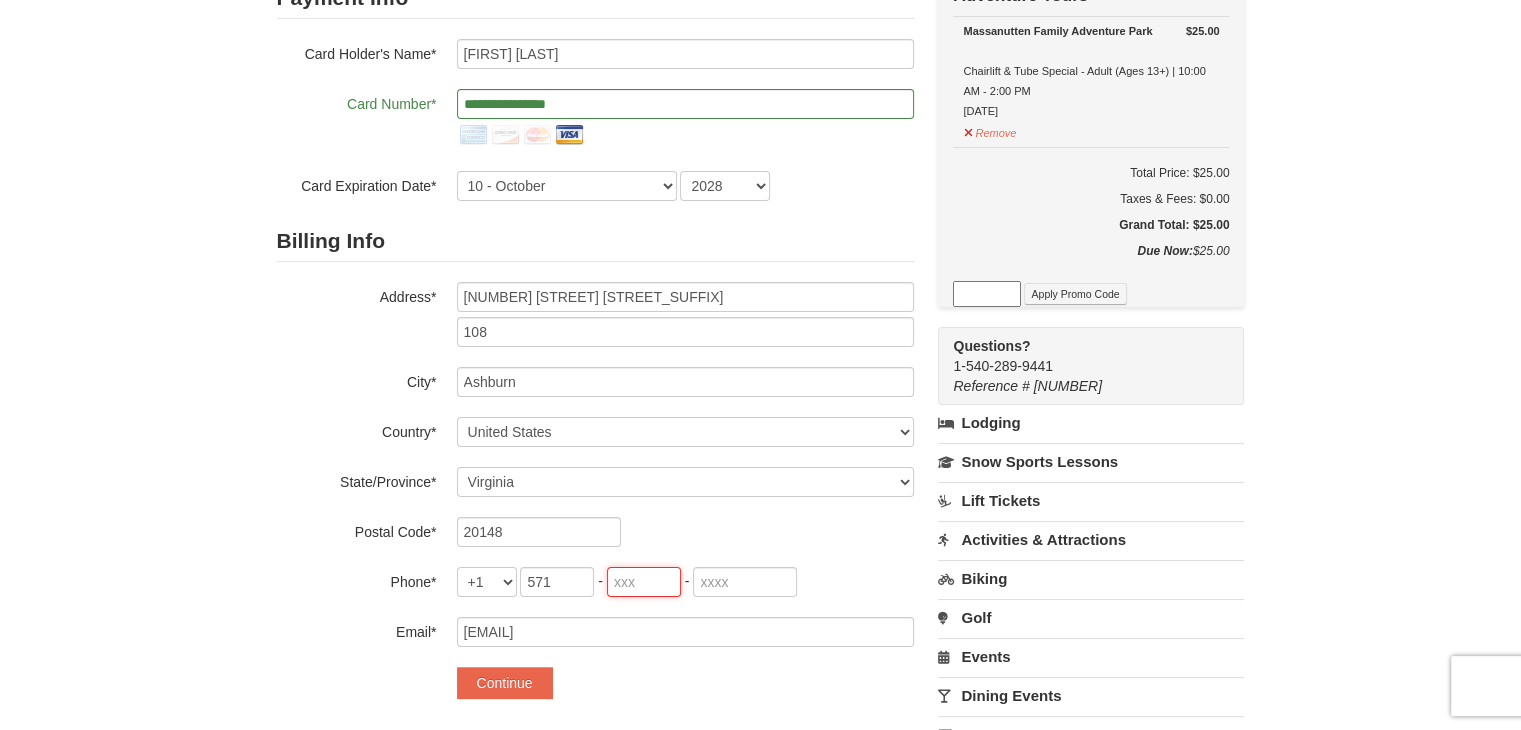 type on "315" 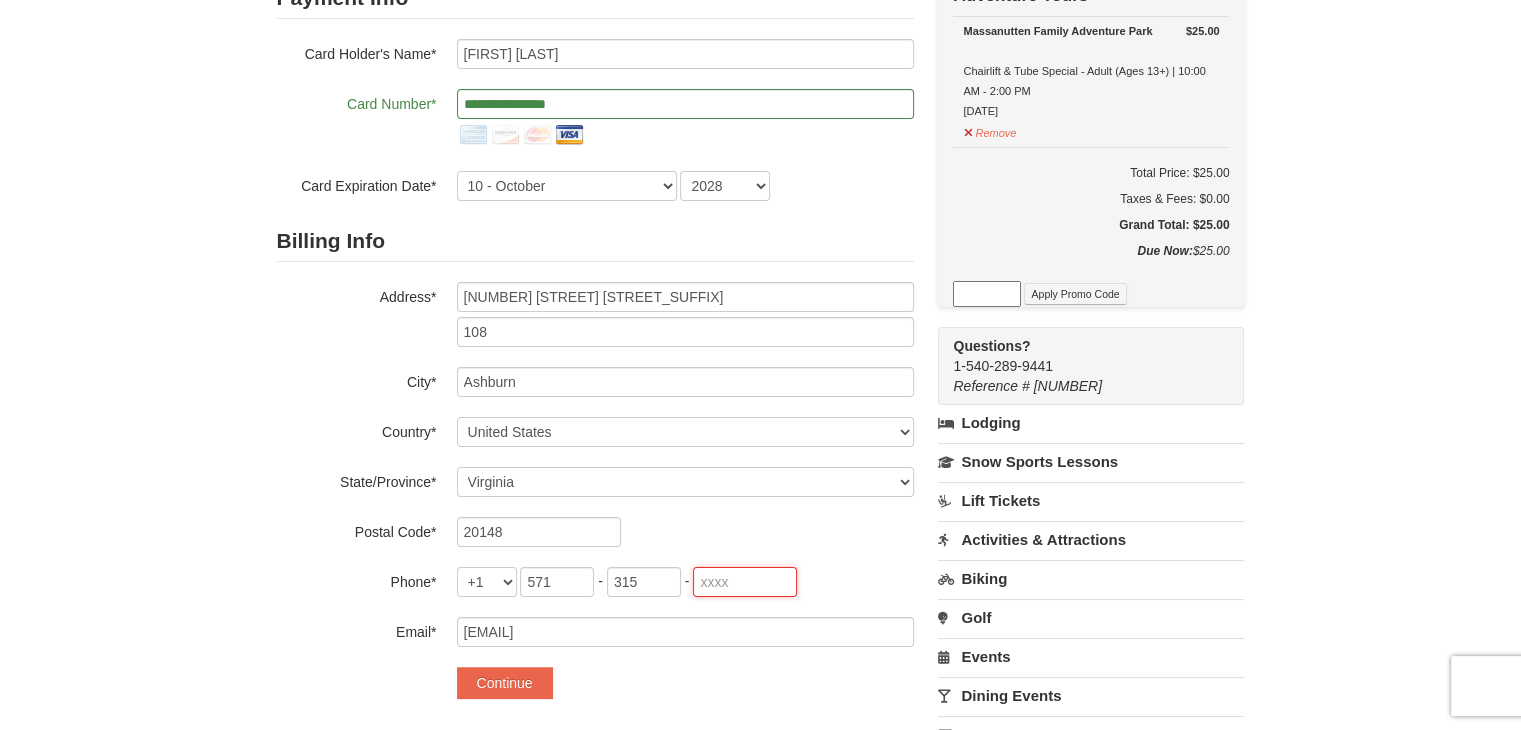 type on "6671" 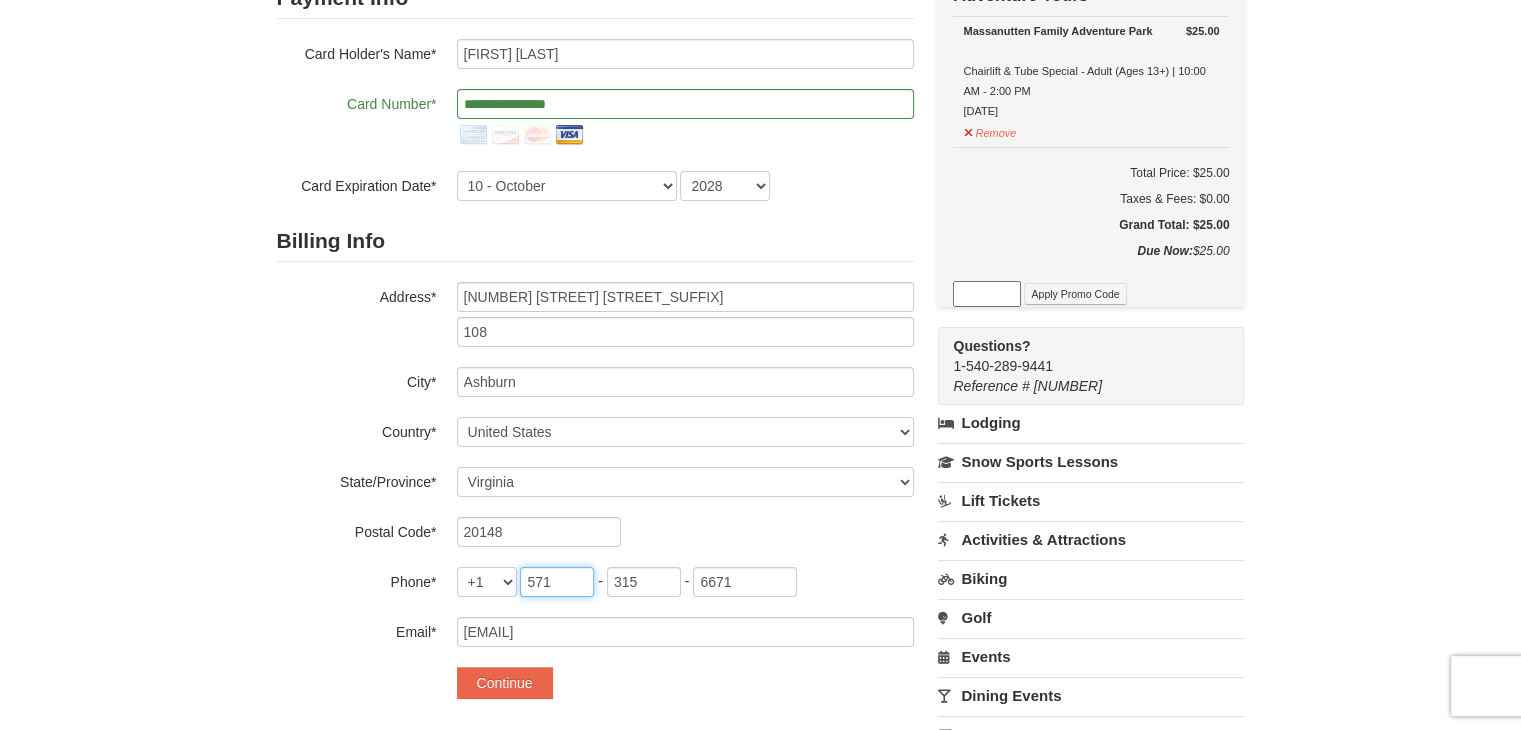type on "571" 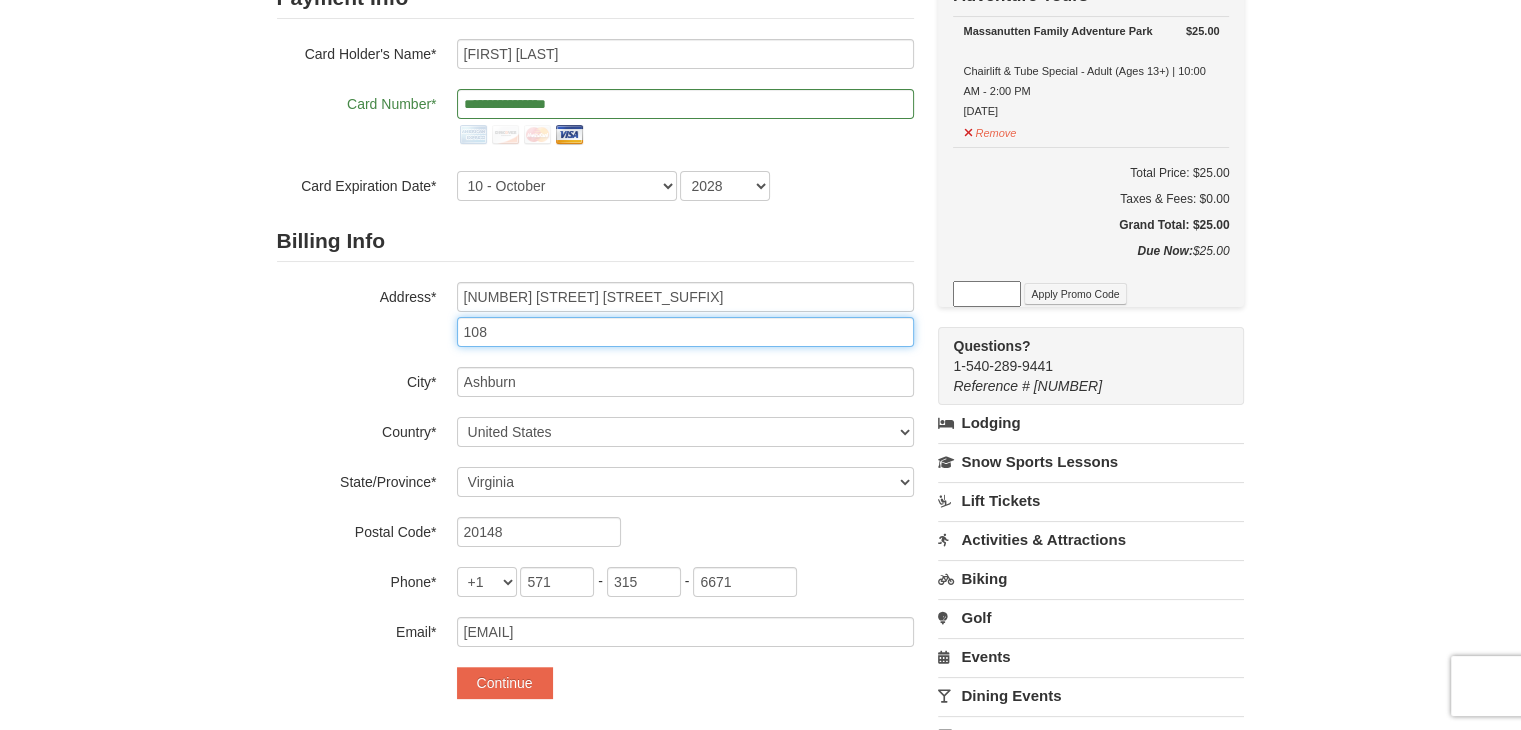 click on "108" at bounding box center [685, 332] 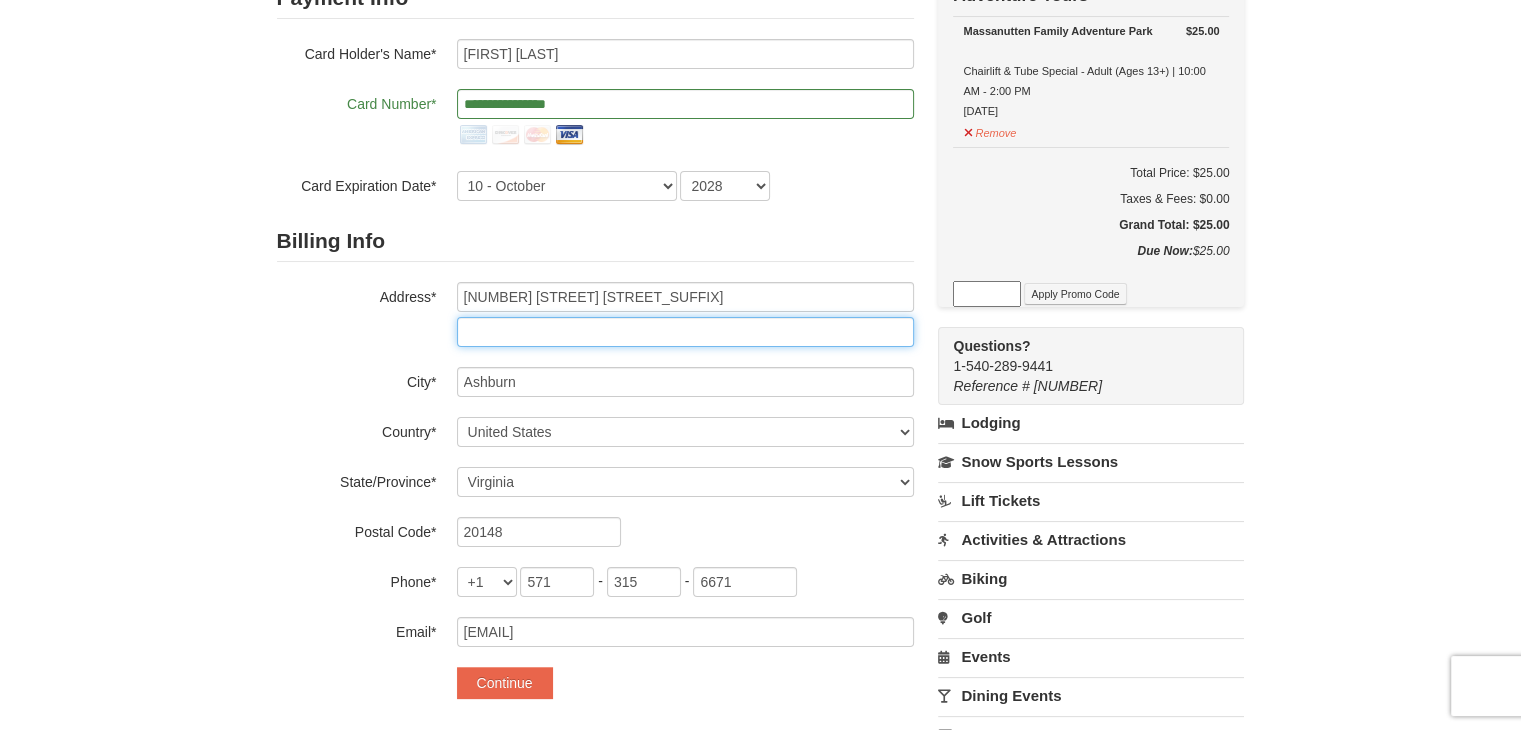 type 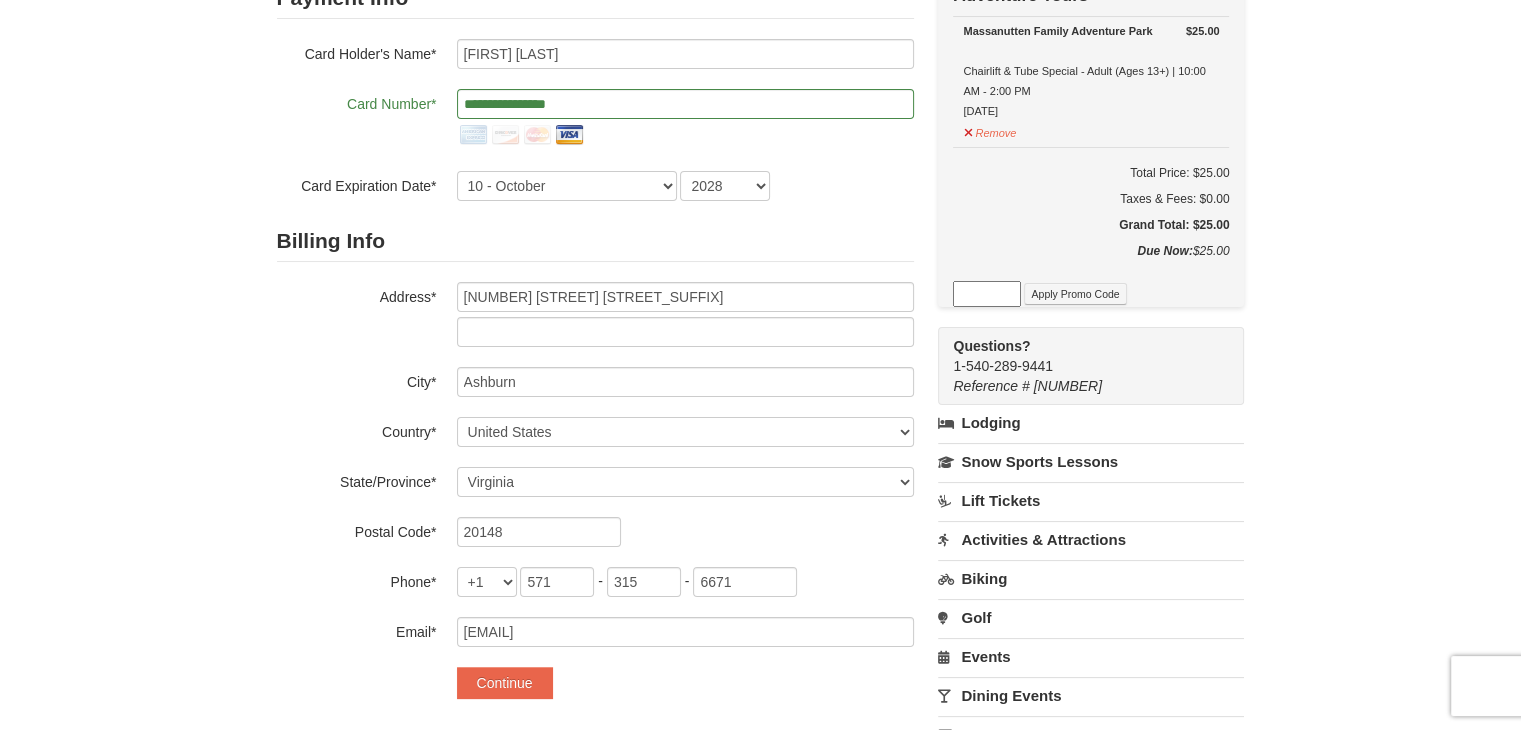 click on "1
) Sign In
2
) Billing Info
3
) Customer Info
) Review
×" at bounding box center (760, 402) 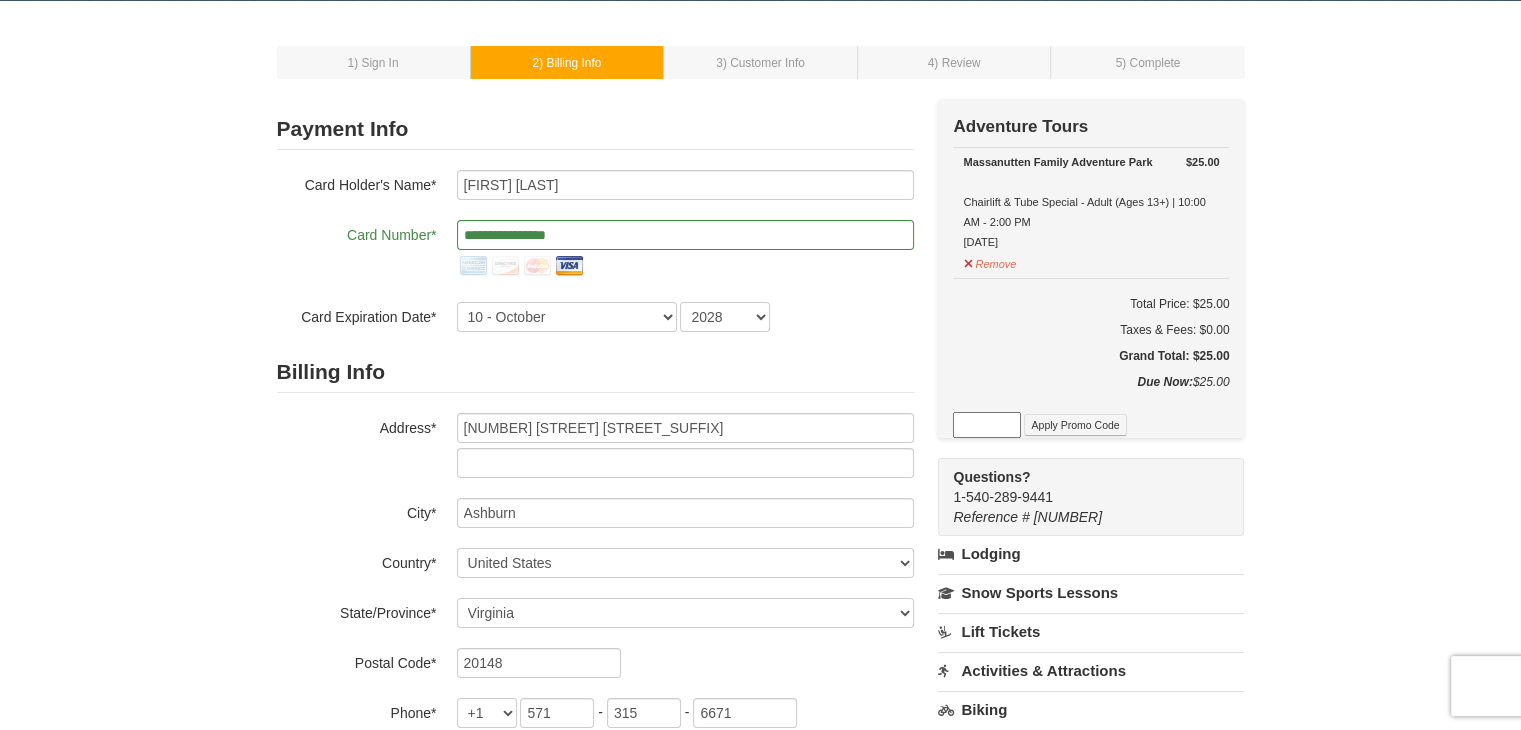 scroll, scrollTop: 0, scrollLeft: 0, axis: both 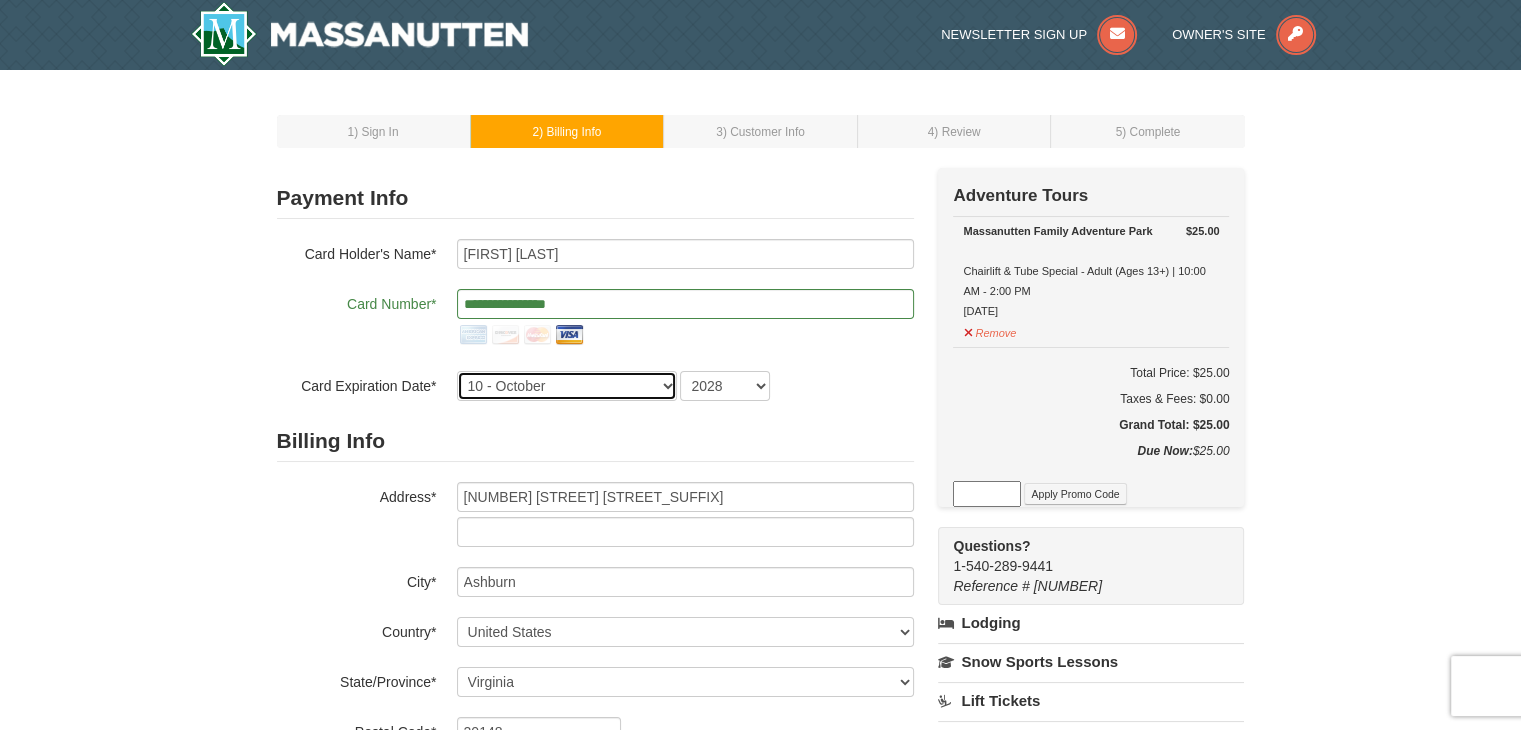 click on "1 - January 2 - February 3 - March 4 - April 5 - May 6 - June 7 - July 8 - August 9 - September 10 - October 11 - November 12 - December" at bounding box center [567, 386] 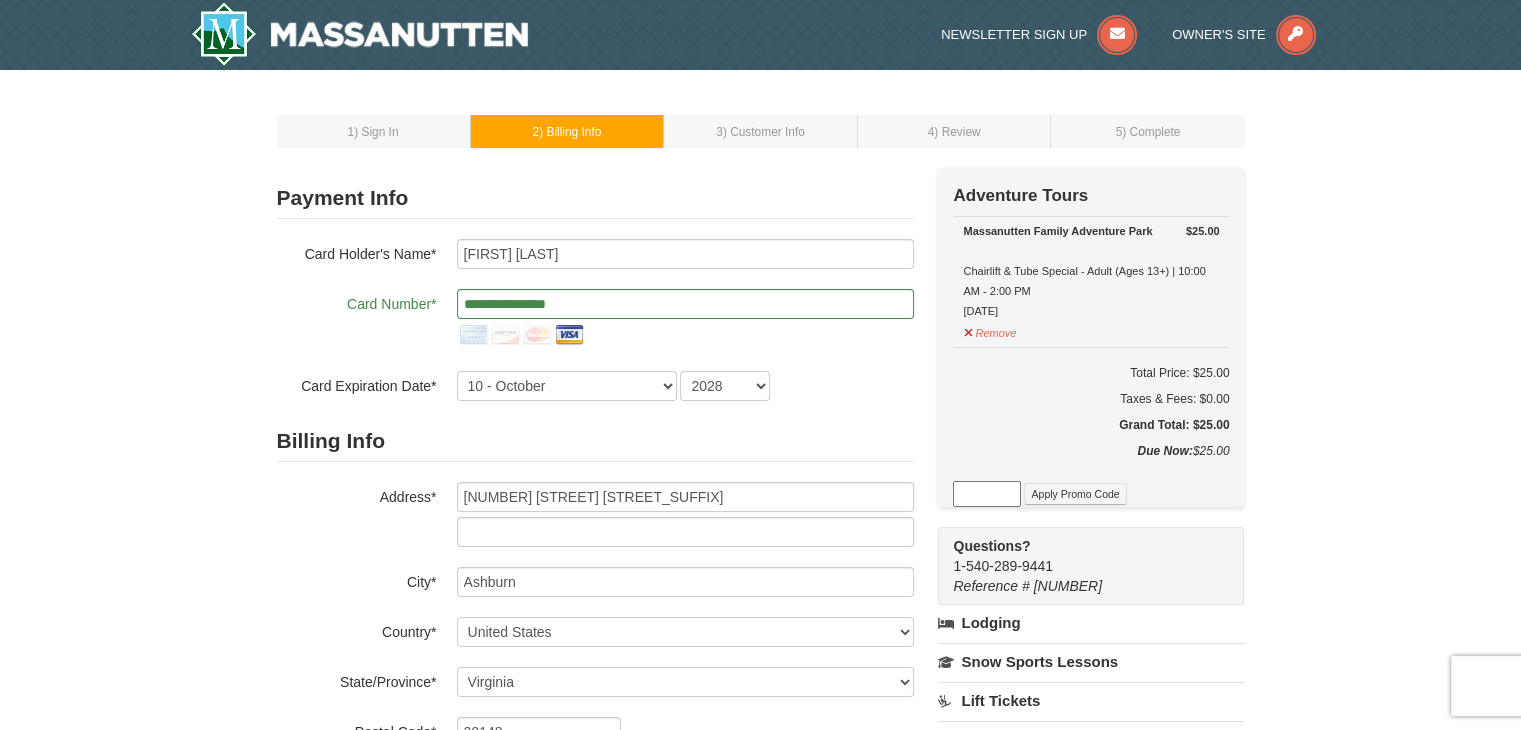 click on "Card Expiration Date*" at bounding box center (357, 383) 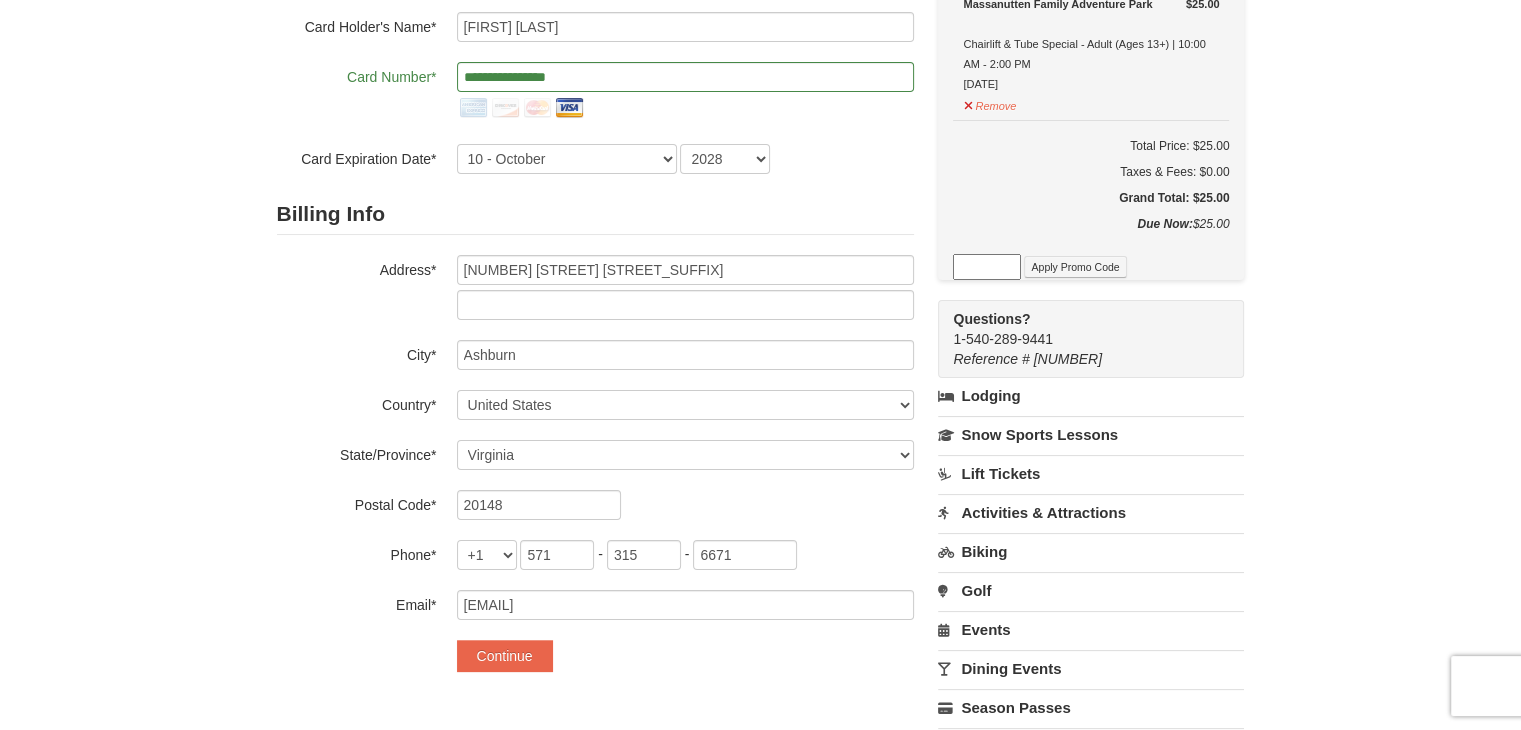 scroll, scrollTop: 400, scrollLeft: 0, axis: vertical 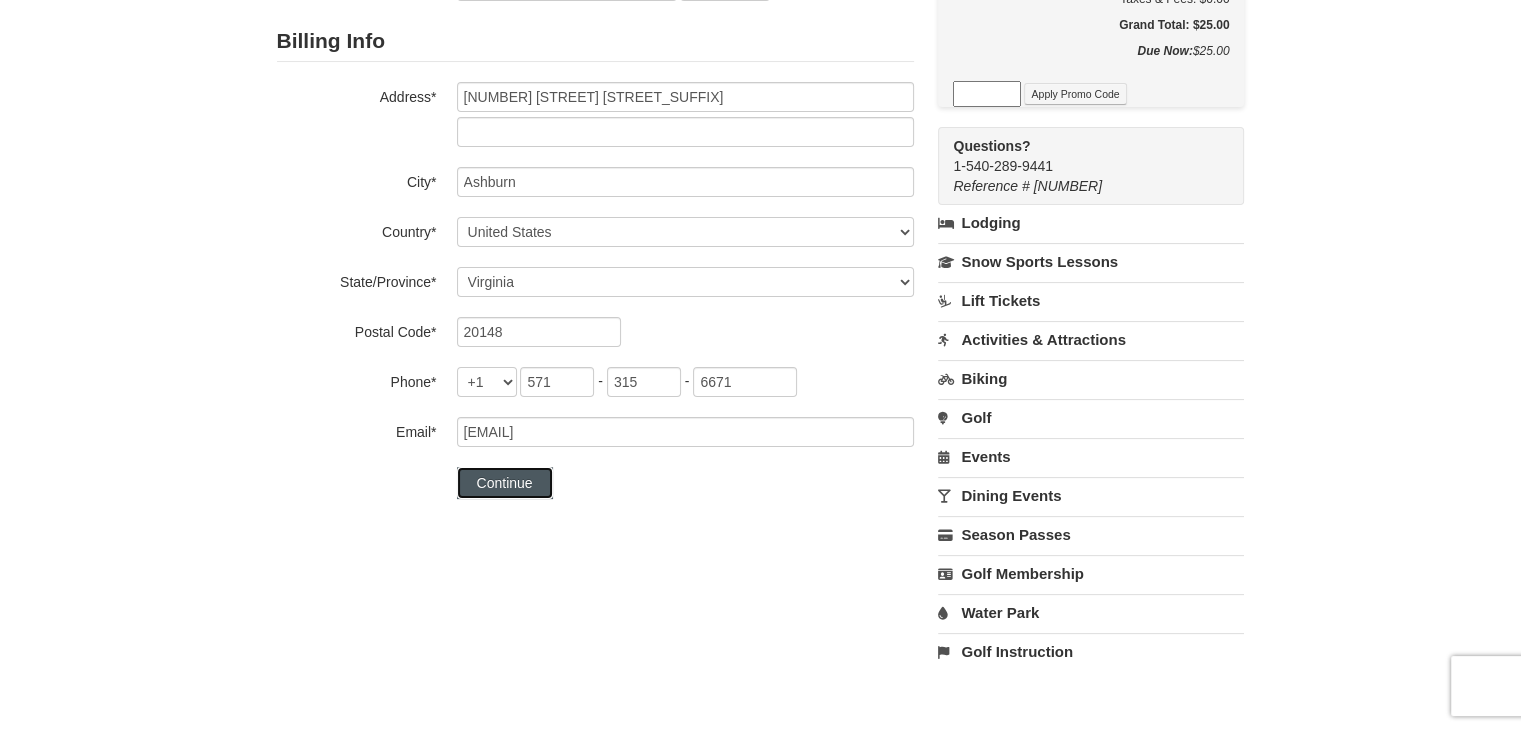 click on "Continue" at bounding box center (505, 483) 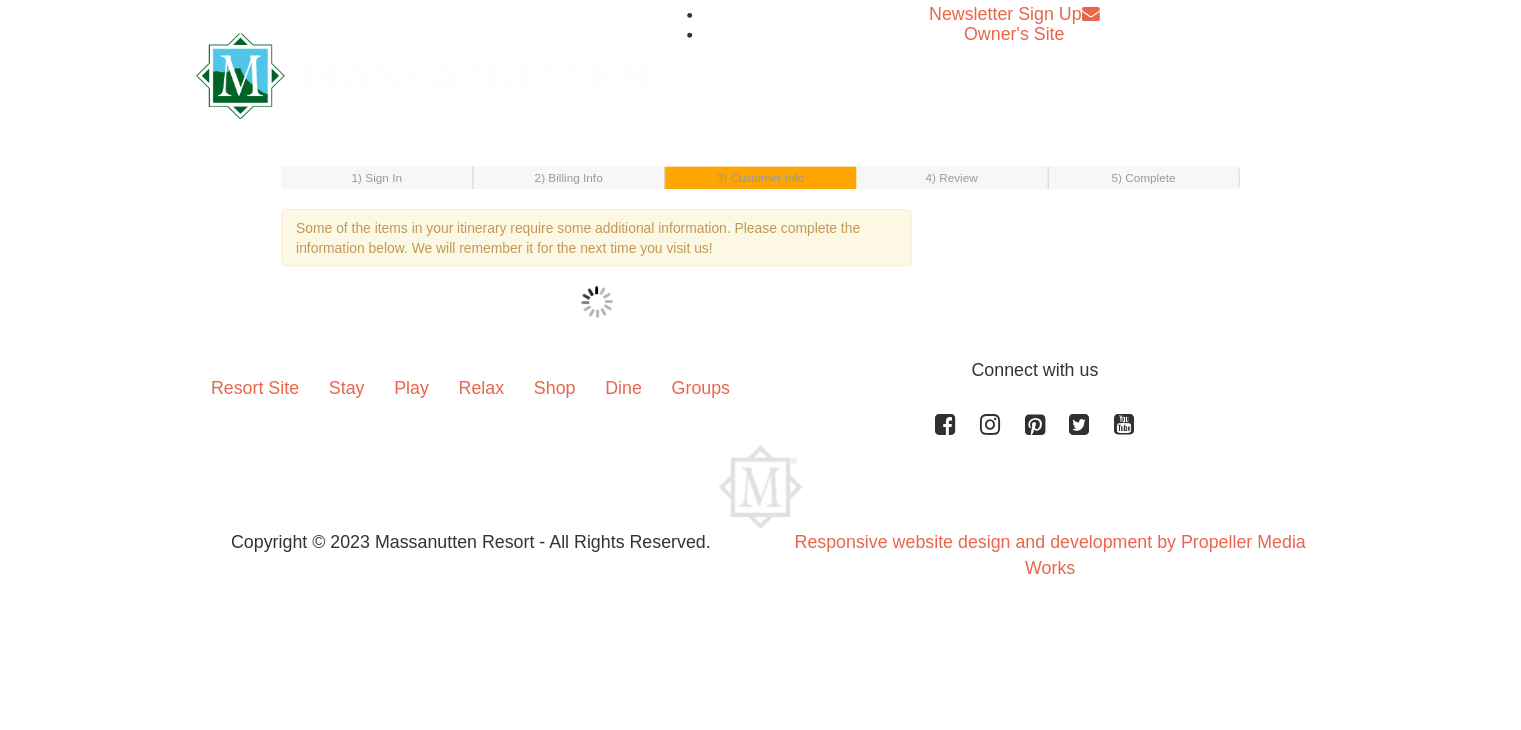scroll, scrollTop: 0, scrollLeft: 0, axis: both 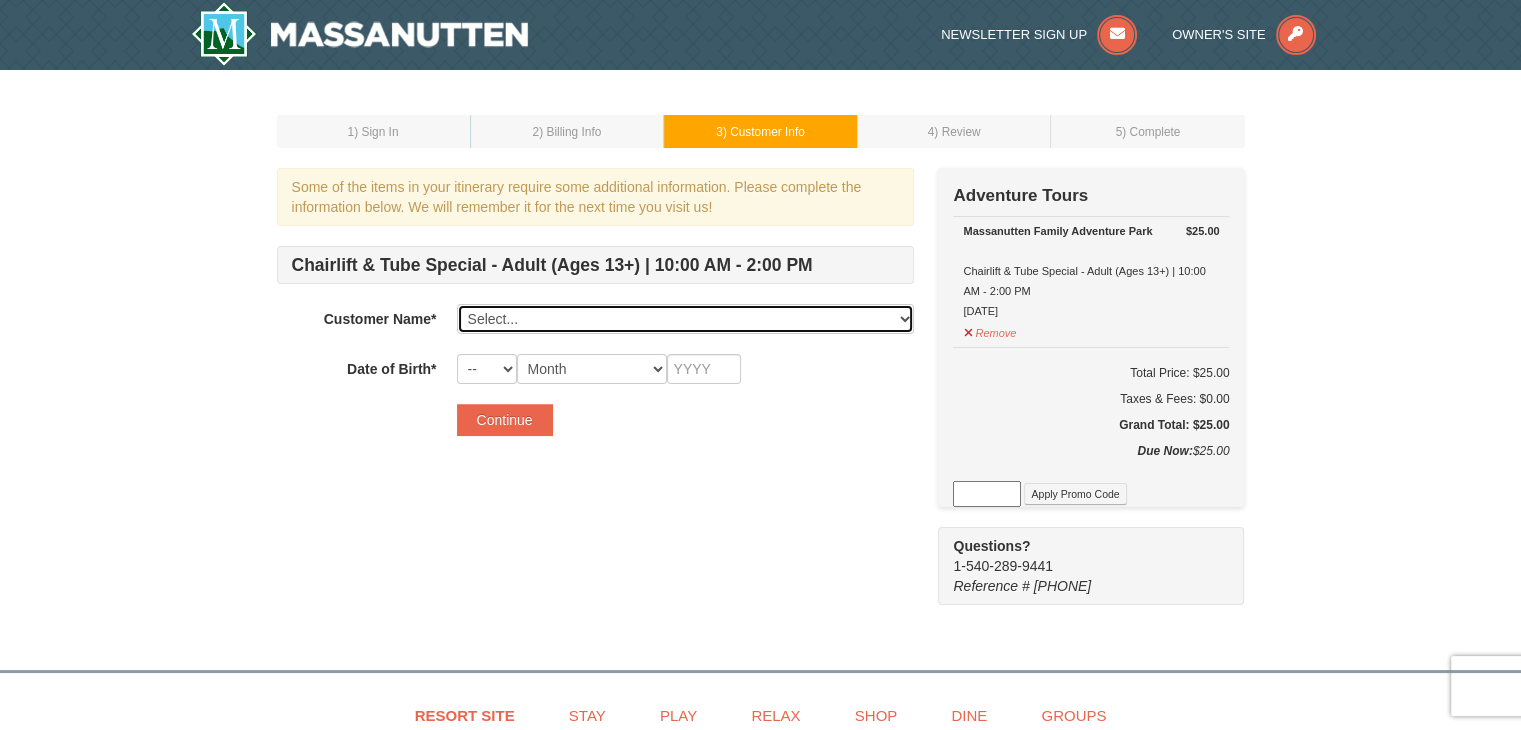 click on "Select... [FIRST] [LAST]  Add New..." at bounding box center [685, 319] 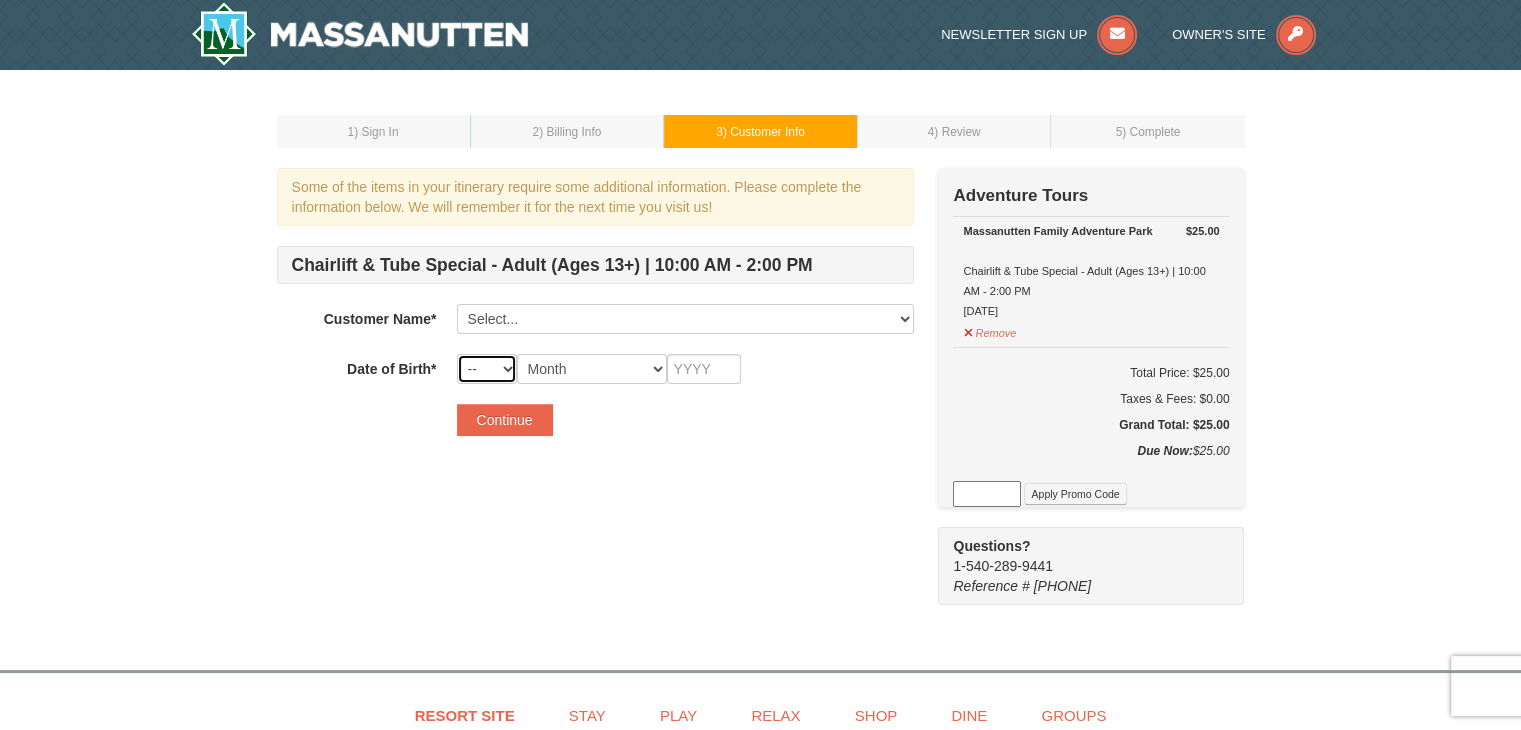 click on "-- 01 02 03 04 05 06 07 08 09 10 11 12 13 14 15 16 17 18 19 20 21 22 23 24 25 26 27 28 29 30 31" at bounding box center [487, 369] 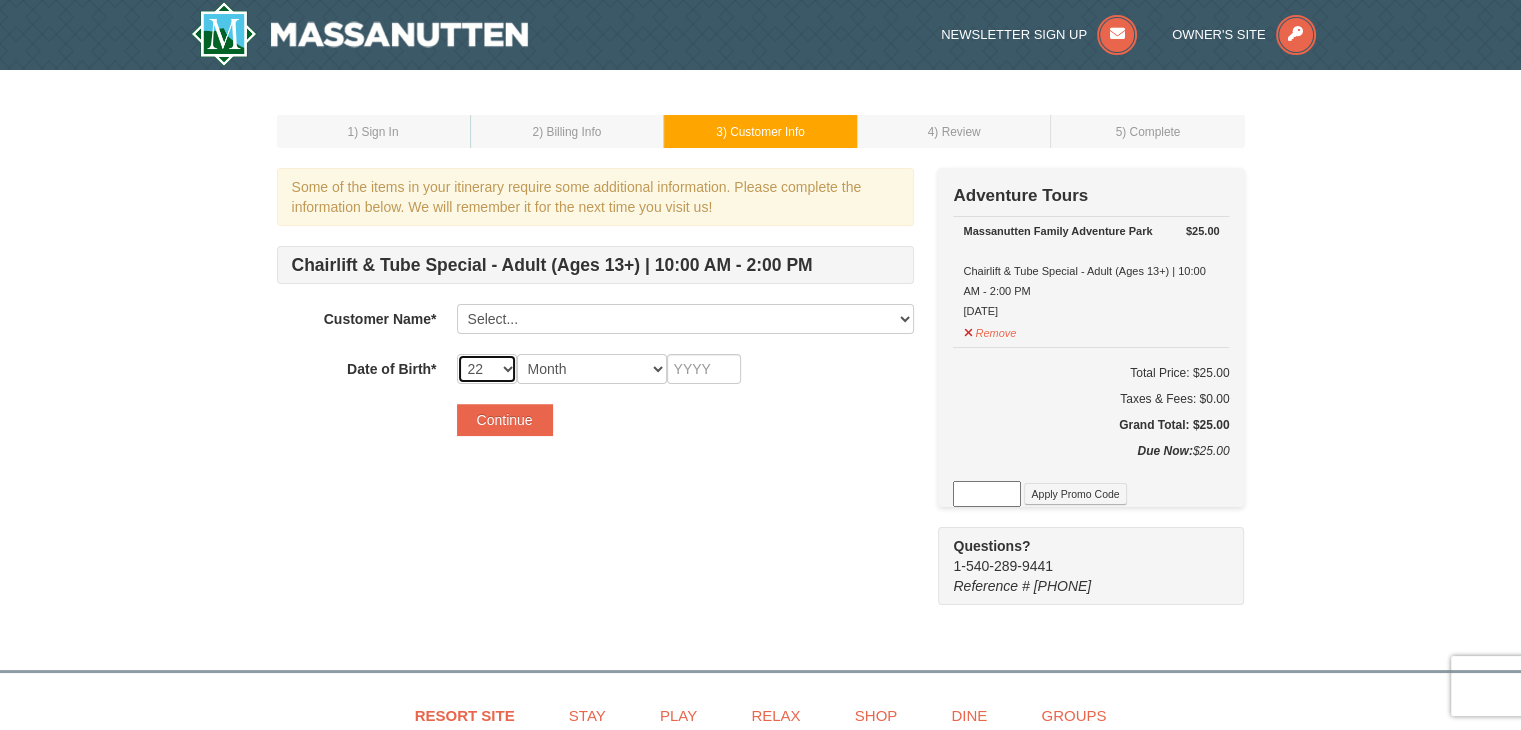 click on "-- 01 02 03 04 05 06 07 08 09 10 11 12 13 14 15 16 17 18 19 20 21 22 23 24 25 26 27 28 29 30 31" at bounding box center [487, 369] 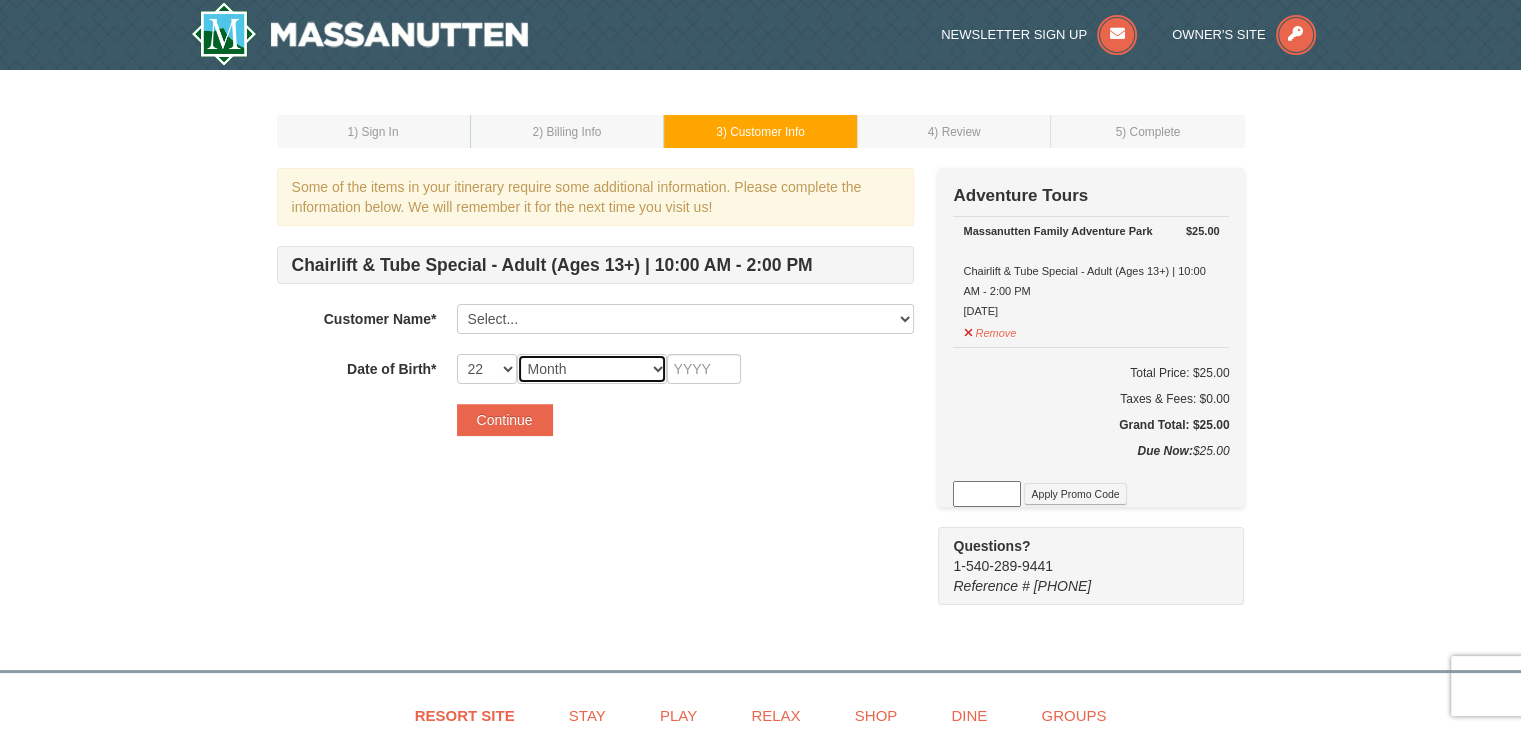 click on "Month January February March April May June July August September October November December" at bounding box center [592, 369] 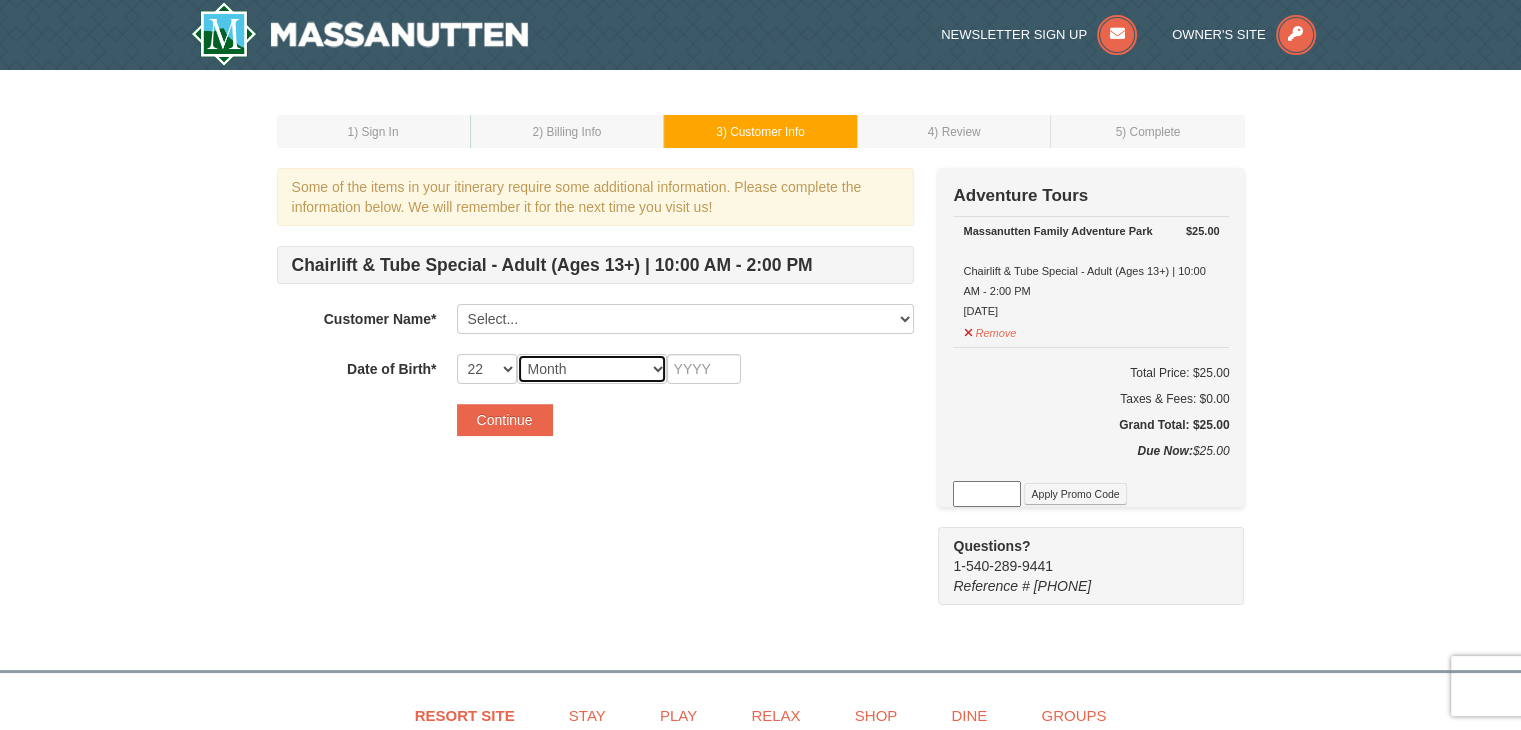 select on "09" 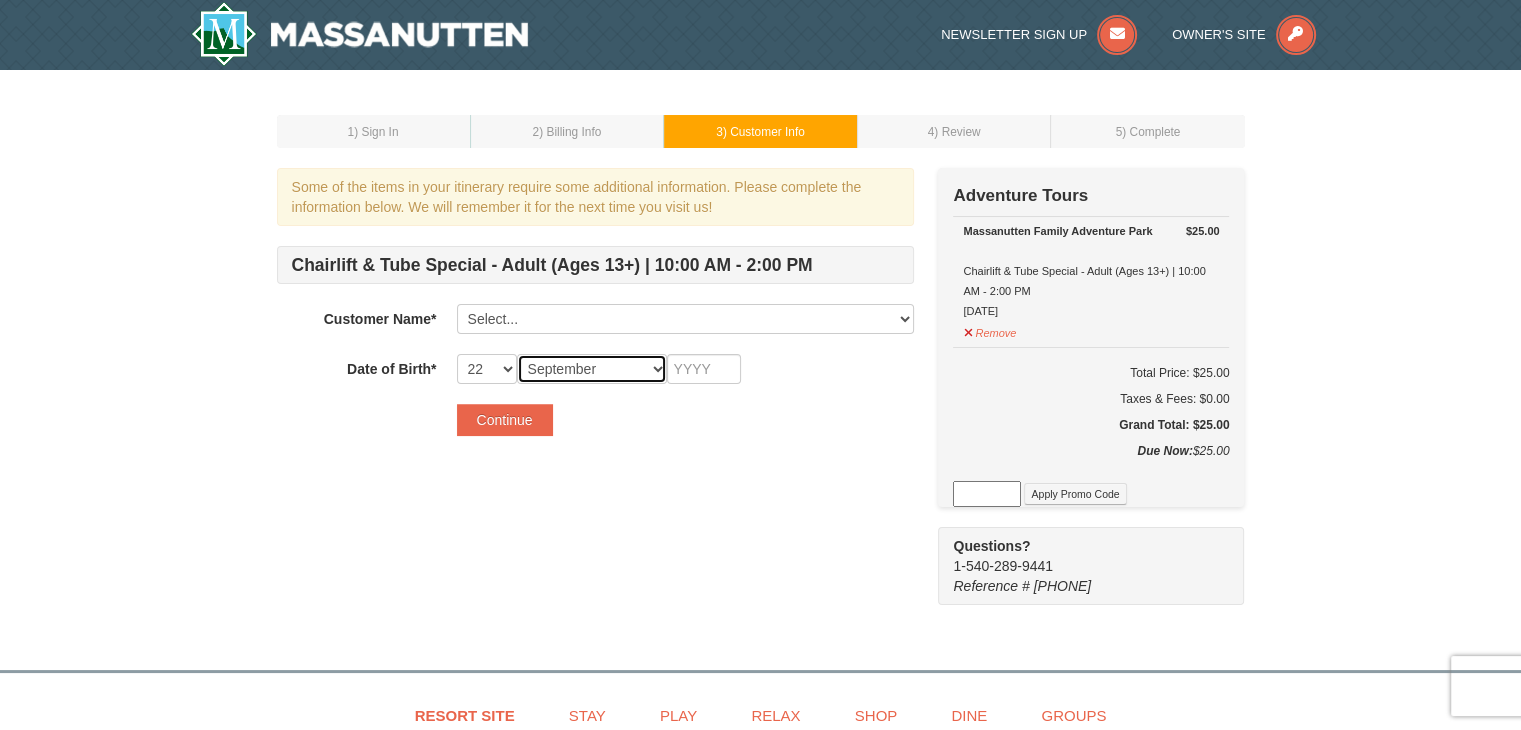click on "Month January February March April May June July August September October November December" at bounding box center (592, 369) 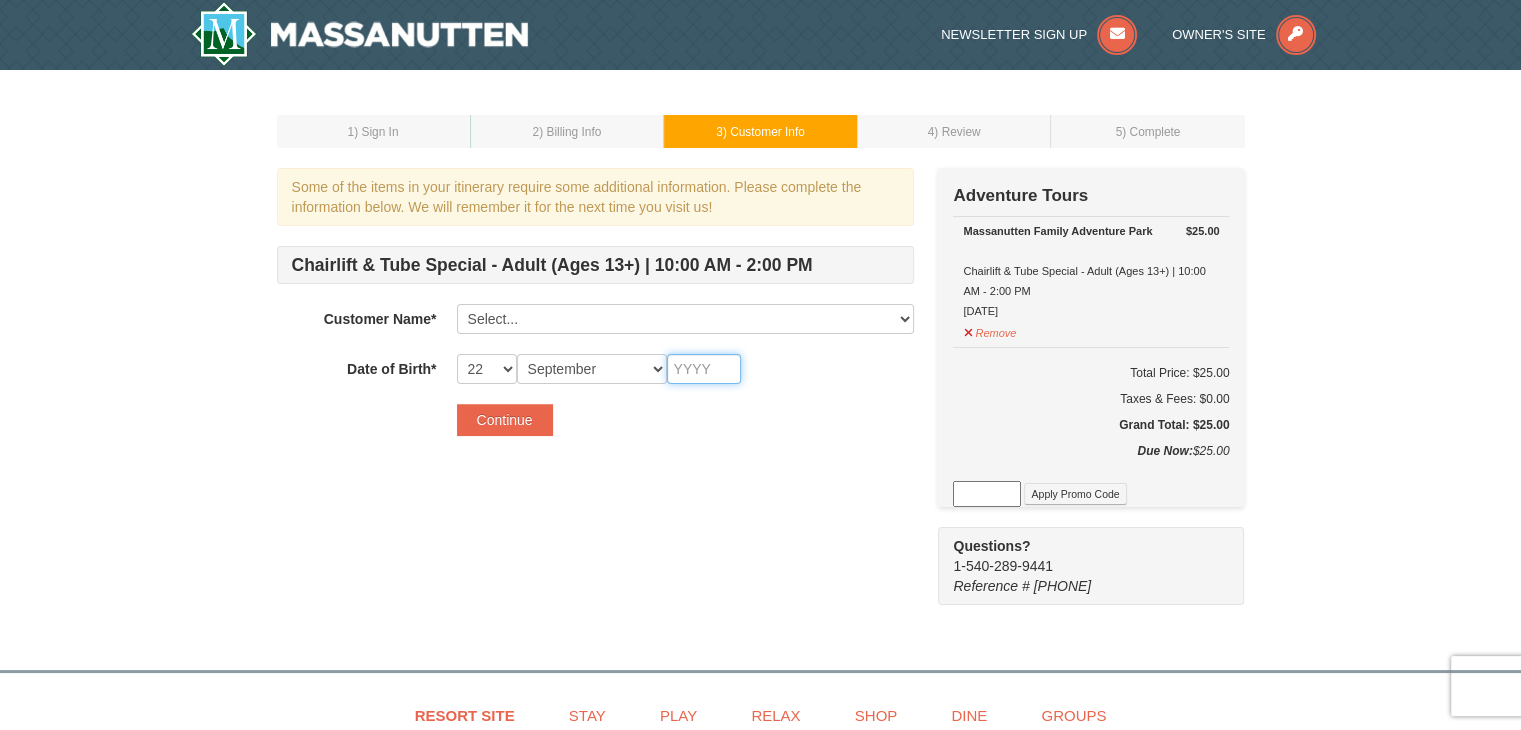 click at bounding box center [704, 369] 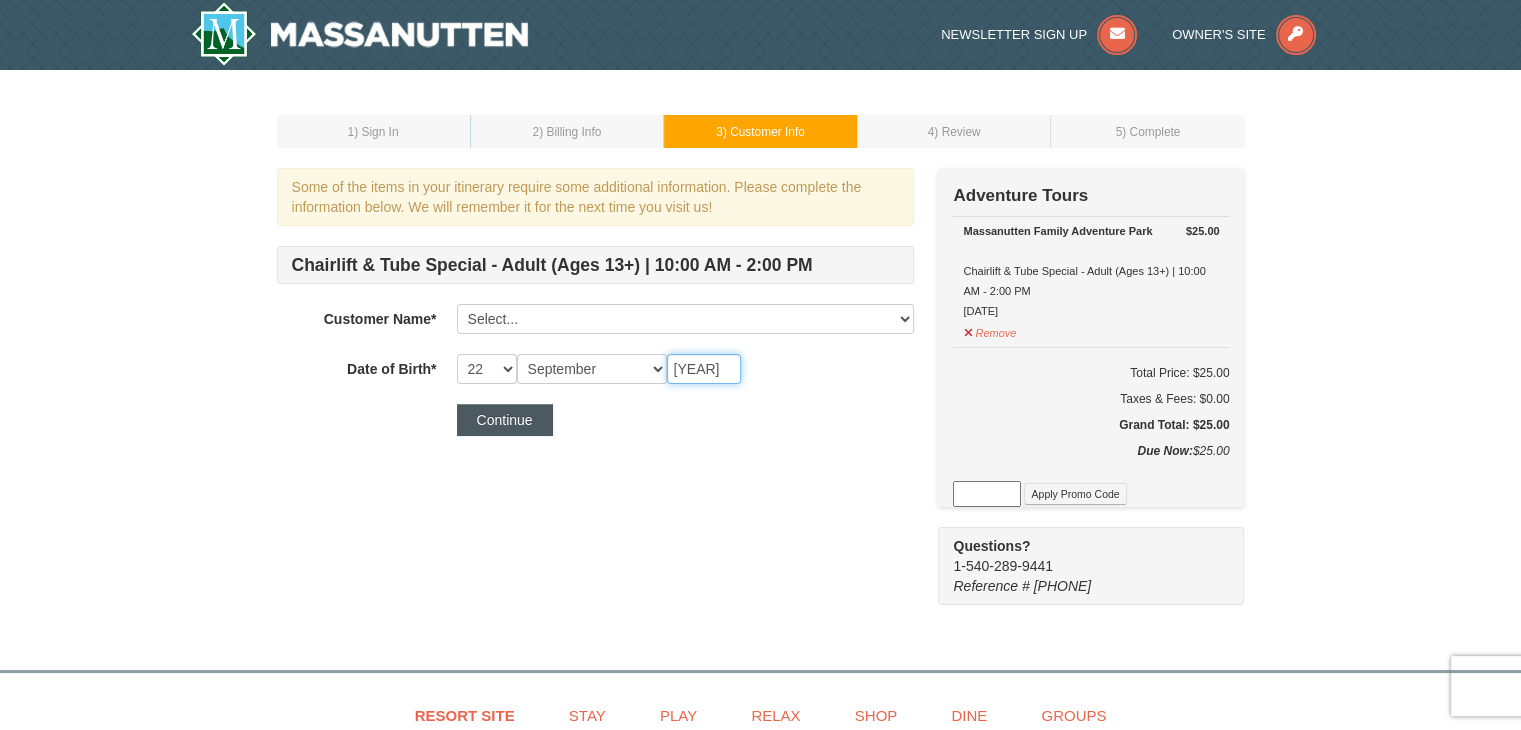 type on "2005" 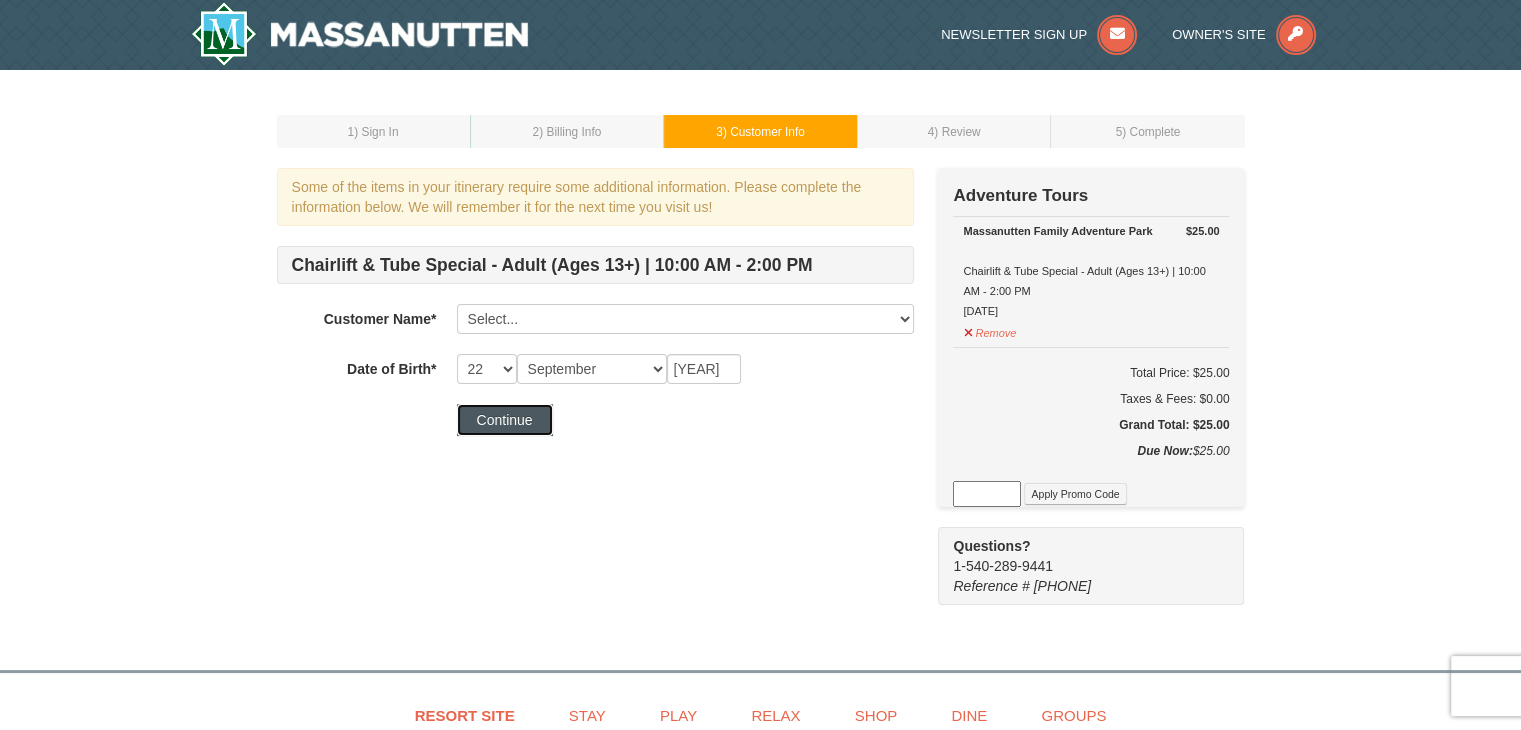 click on "Continue" at bounding box center [505, 420] 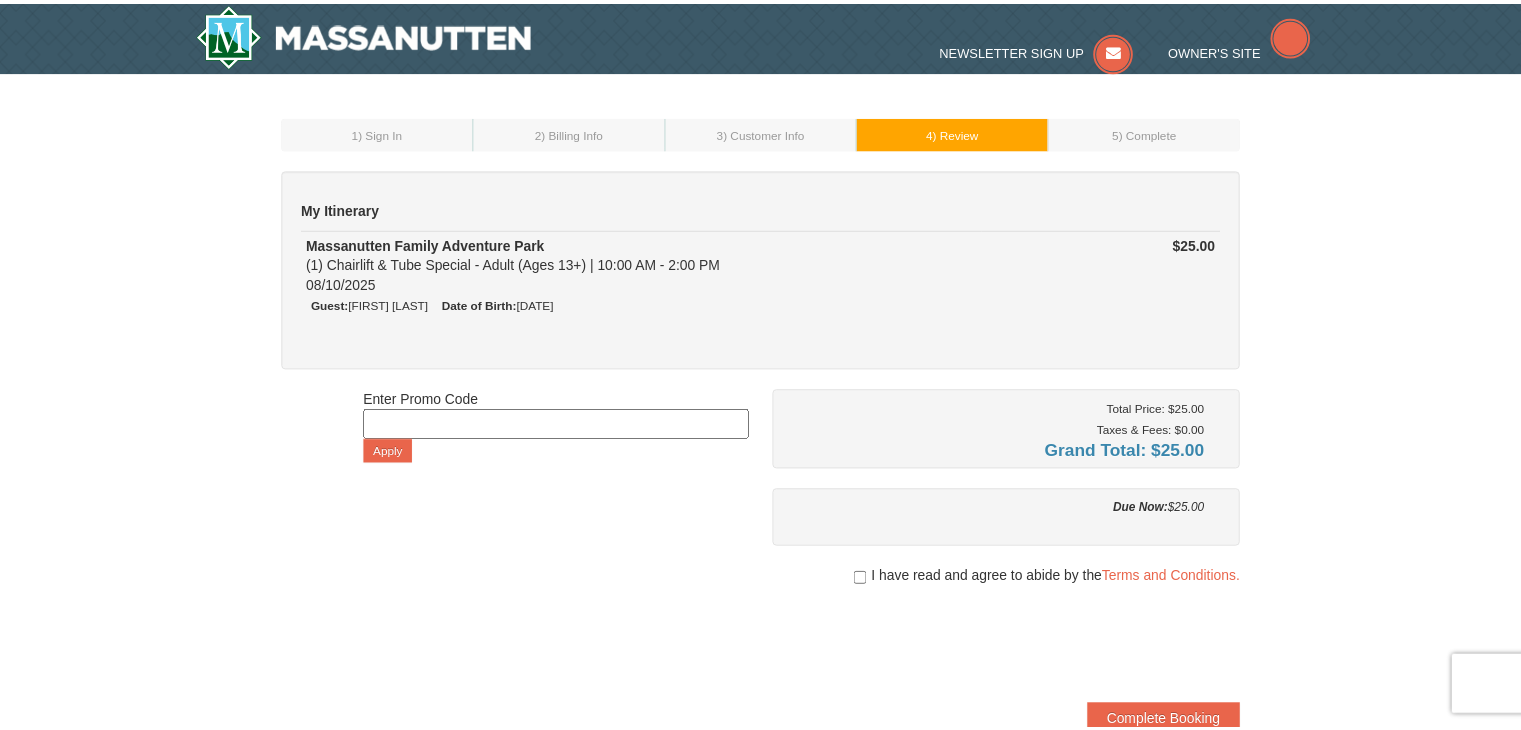 scroll, scrollTop: 0, scrollLeft: 0, axis: both 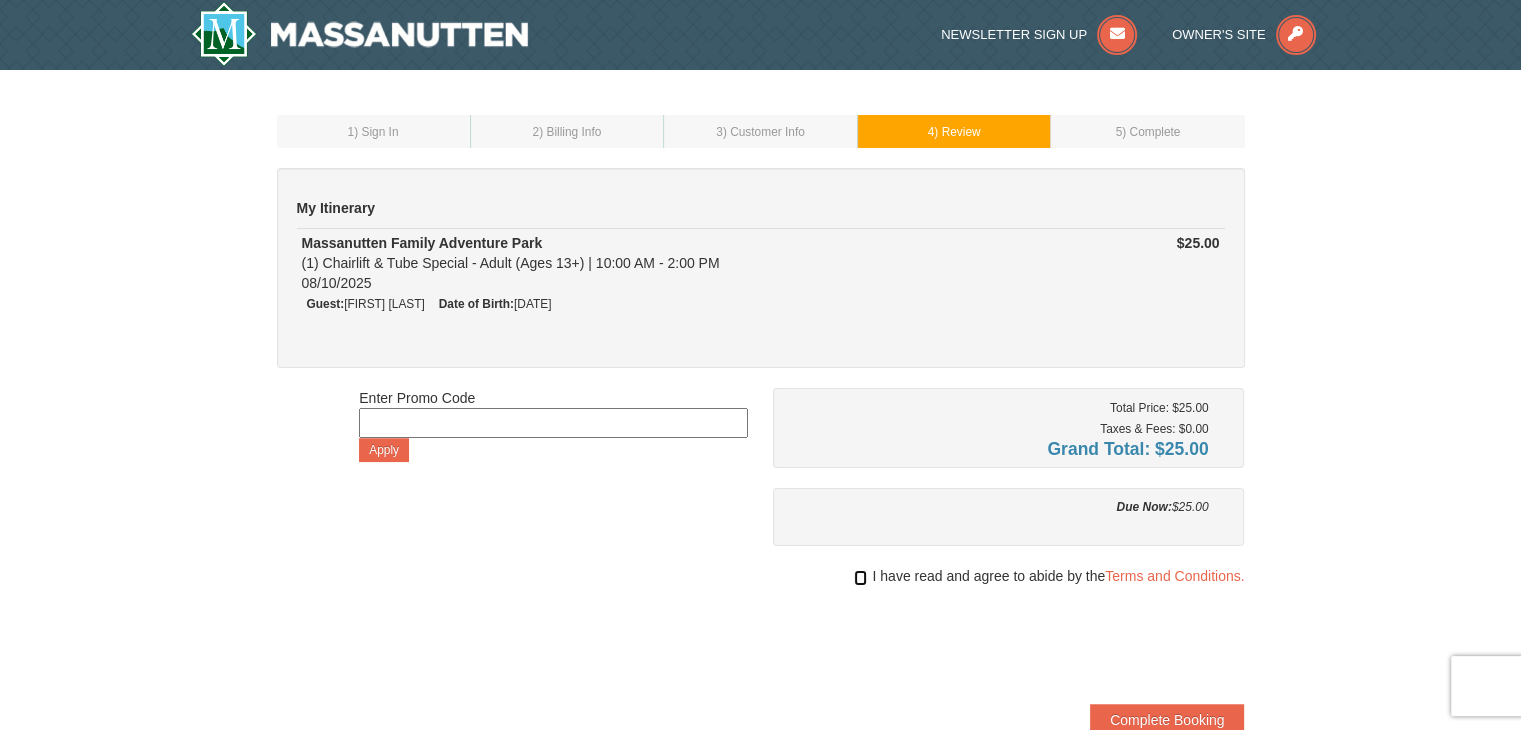 click at bounding box center (860, 578) 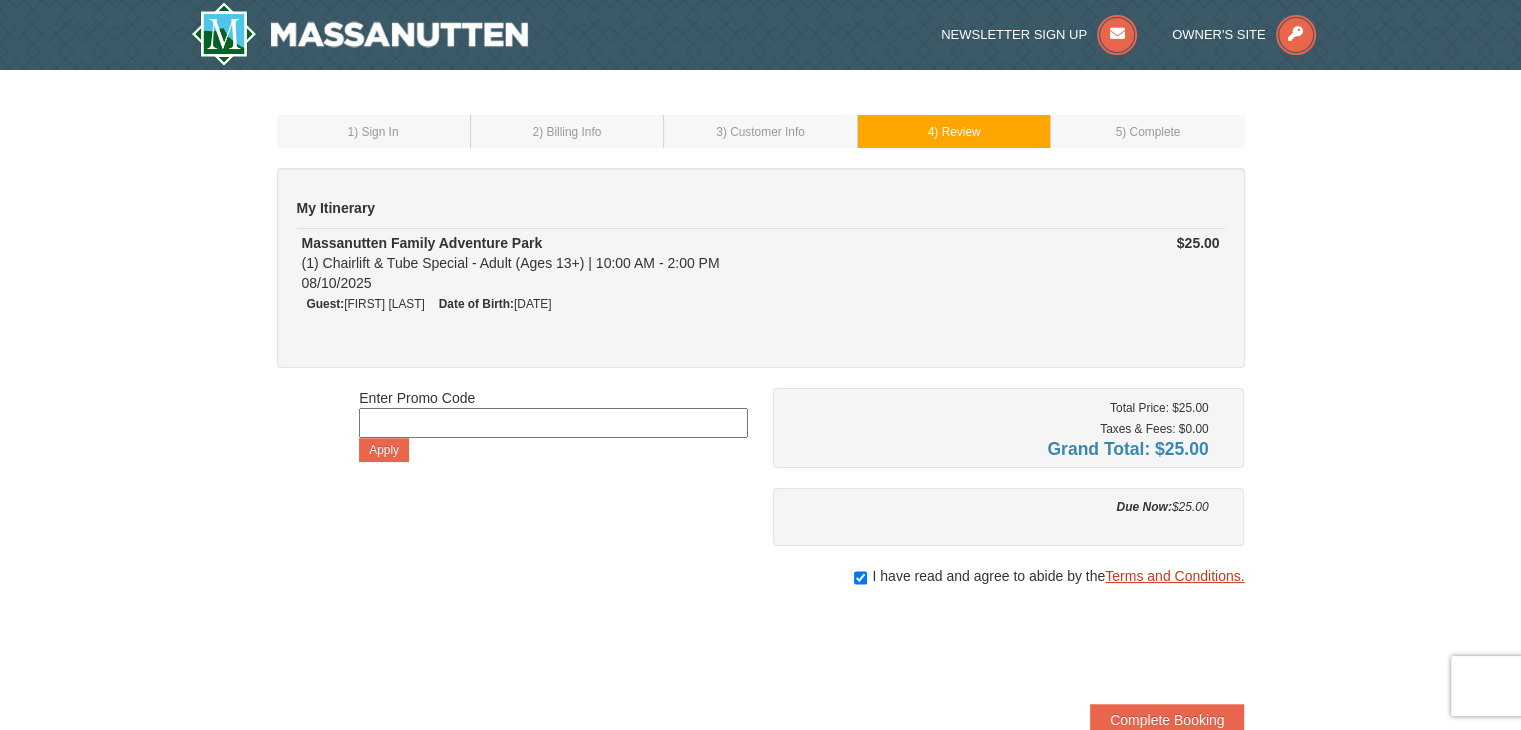 click on "Terms and Conditions." at bounding box center [1174, 576] 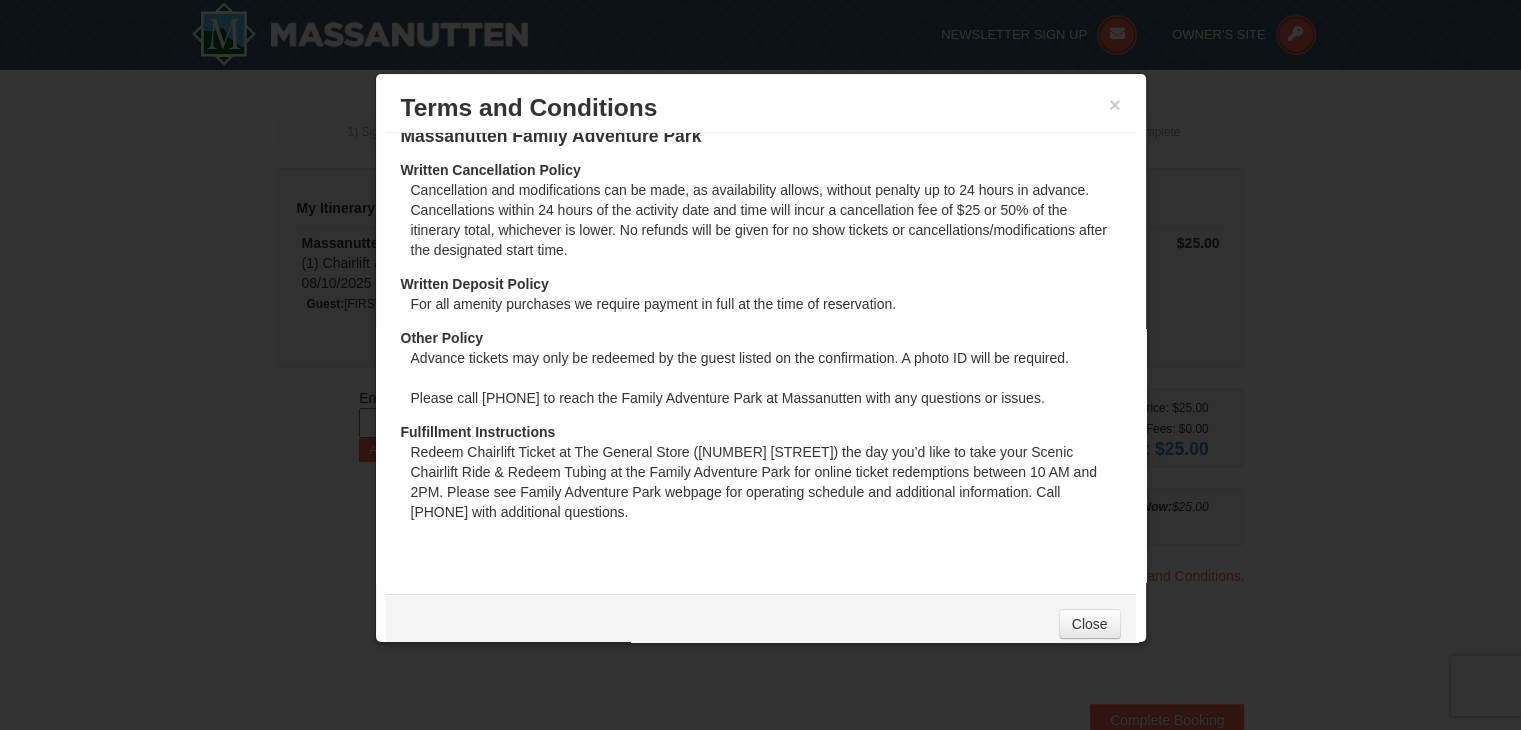 scroll, scrollTop: 49, scrollLeft: 0, axis: vertical 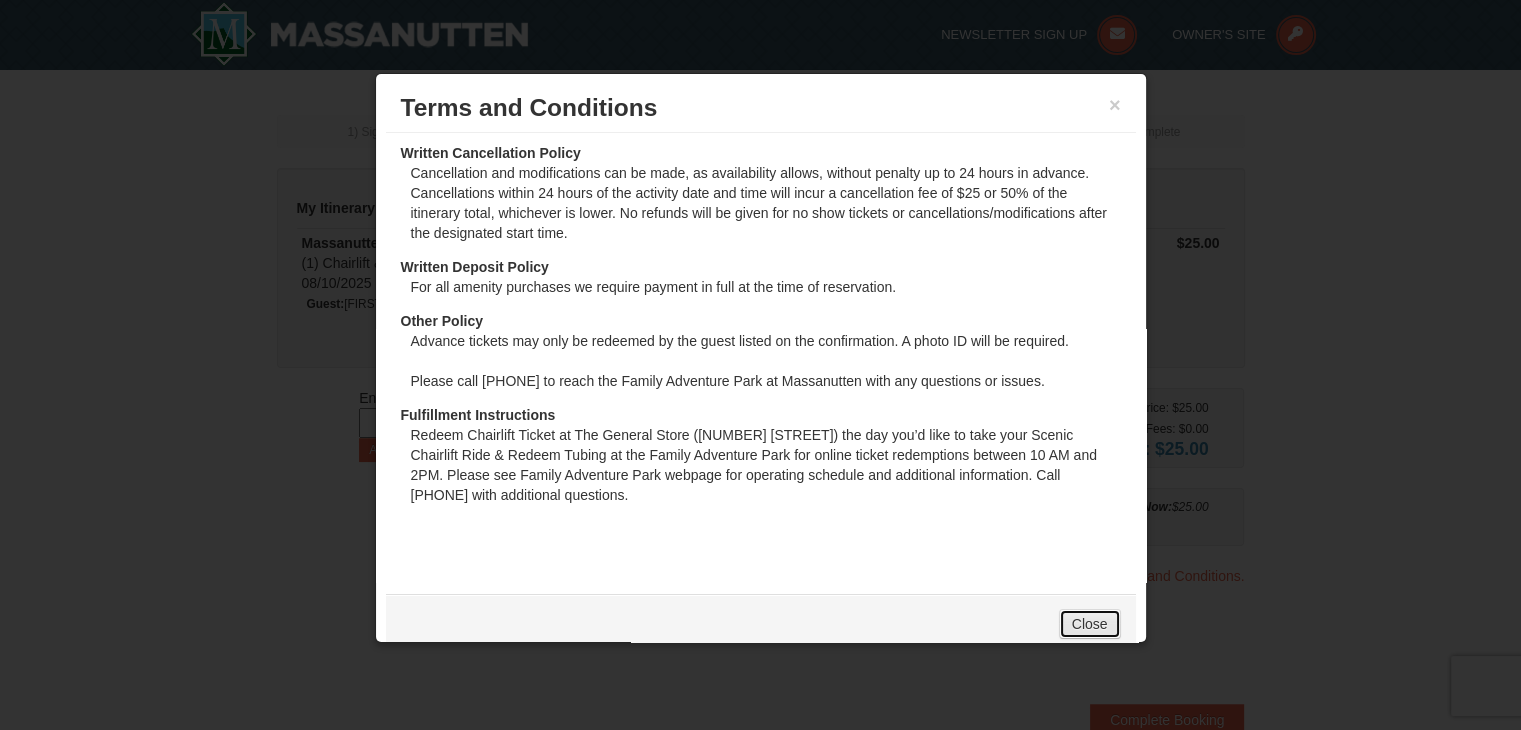 click on "Close" at bounding box center (1090, 624) 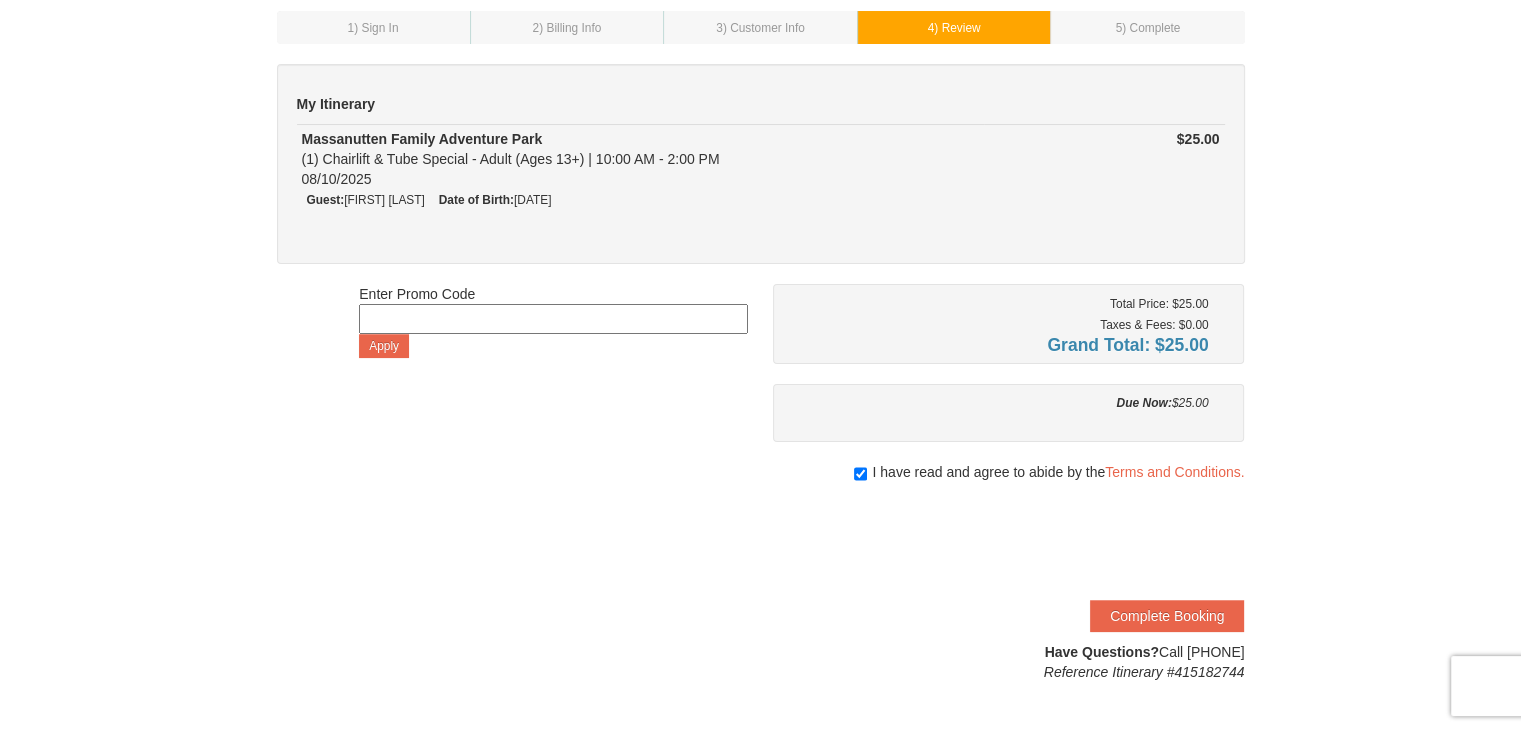 scroll, scrollTop: 300, scrollLeft: 0, axis: vertical 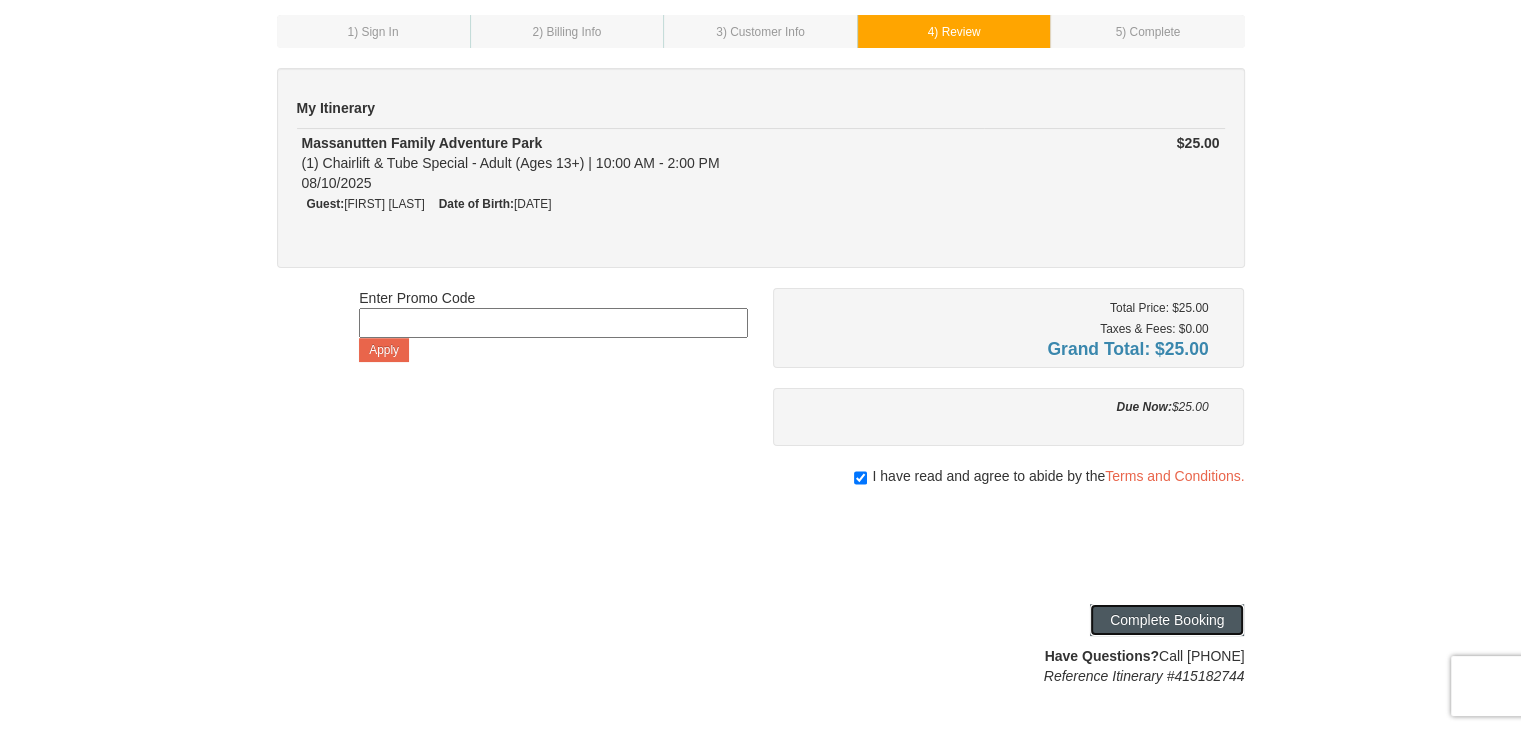 click on "Complete Booking" at bounding box center (1167, 620) 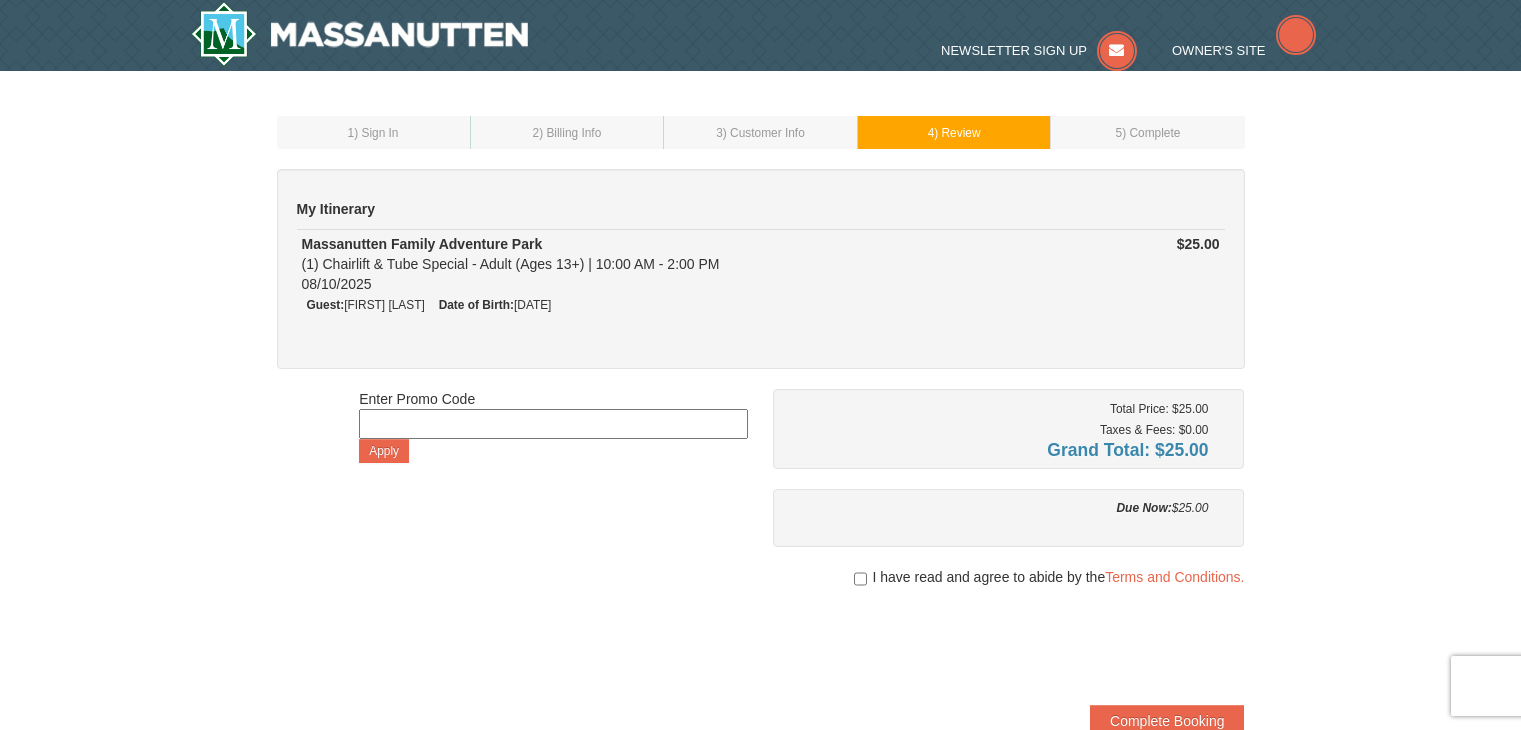 scroll, scrollTop: 0, scrollLeft: 0, axis: both 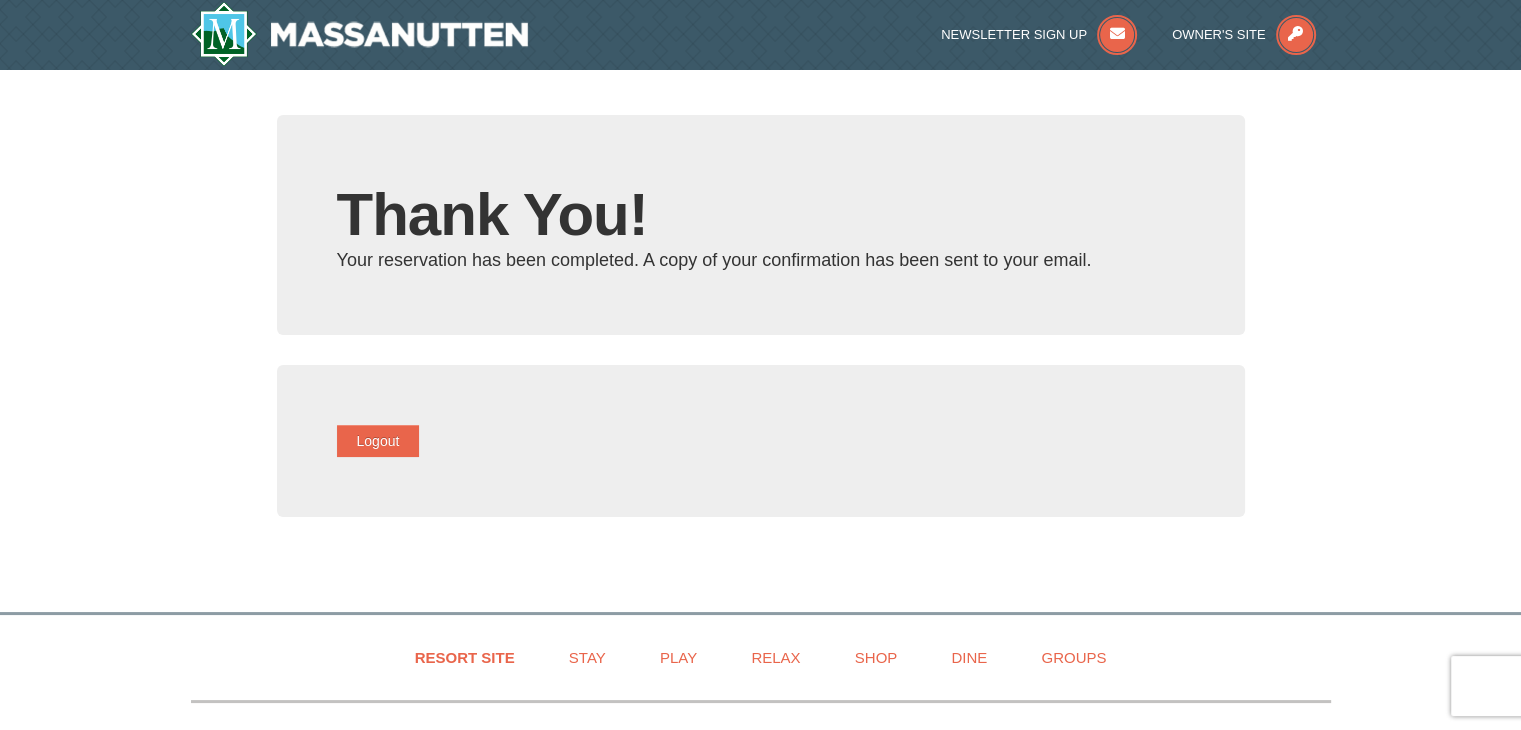 type on "namrata.hn@gmail.com" 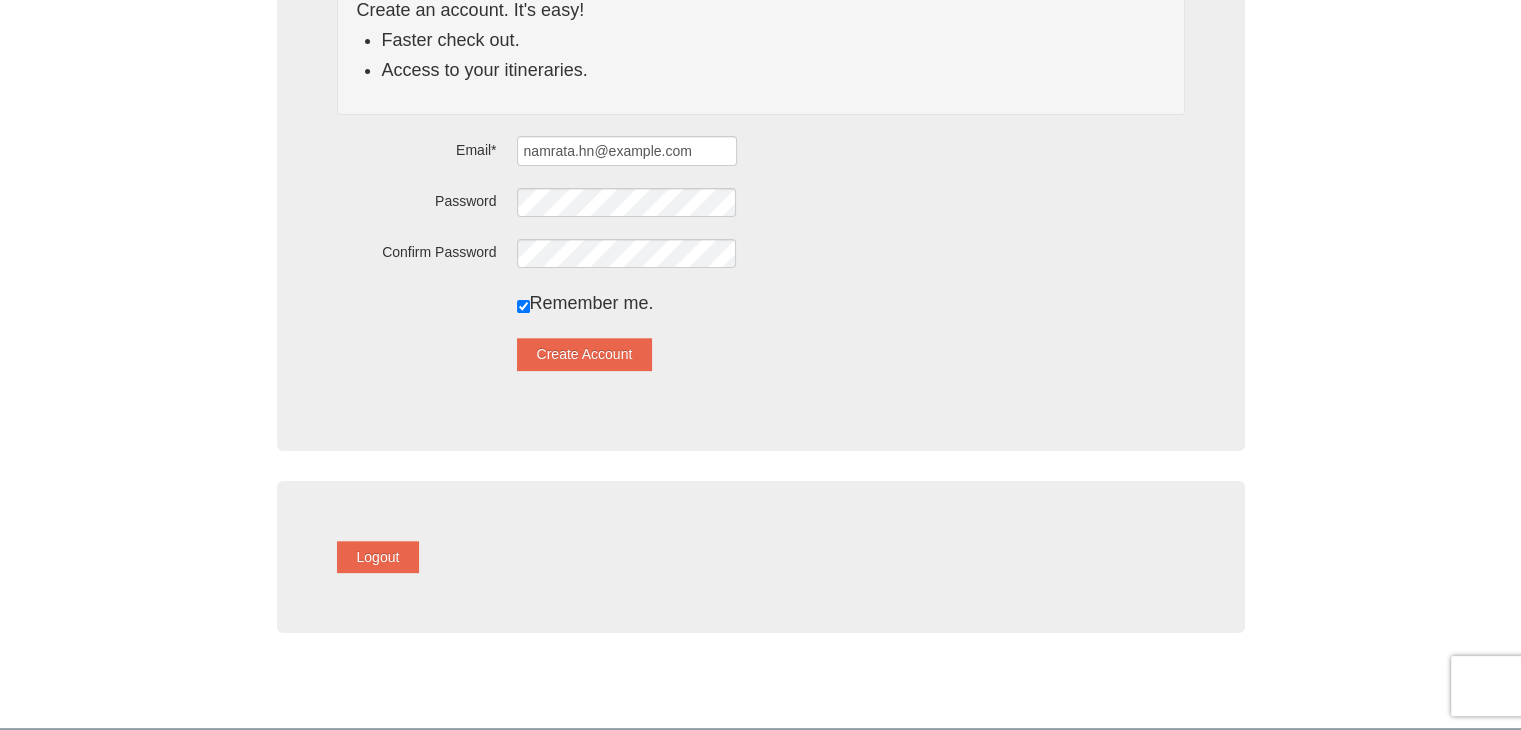 scroll, scrollTop: 0, scrollLeft: 0, axis: both 